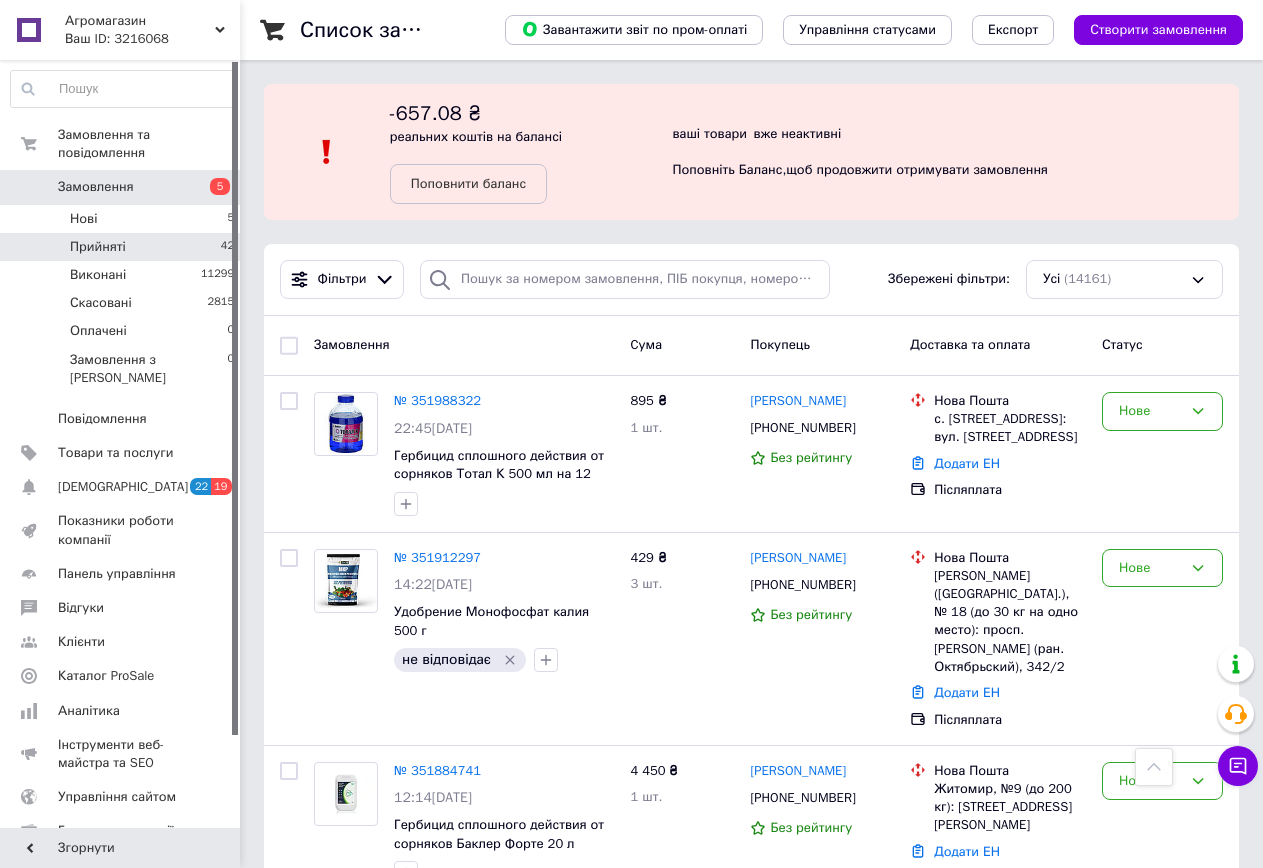 scroll, scrollTop: 759, scrollLeft: 0, axis: vertical 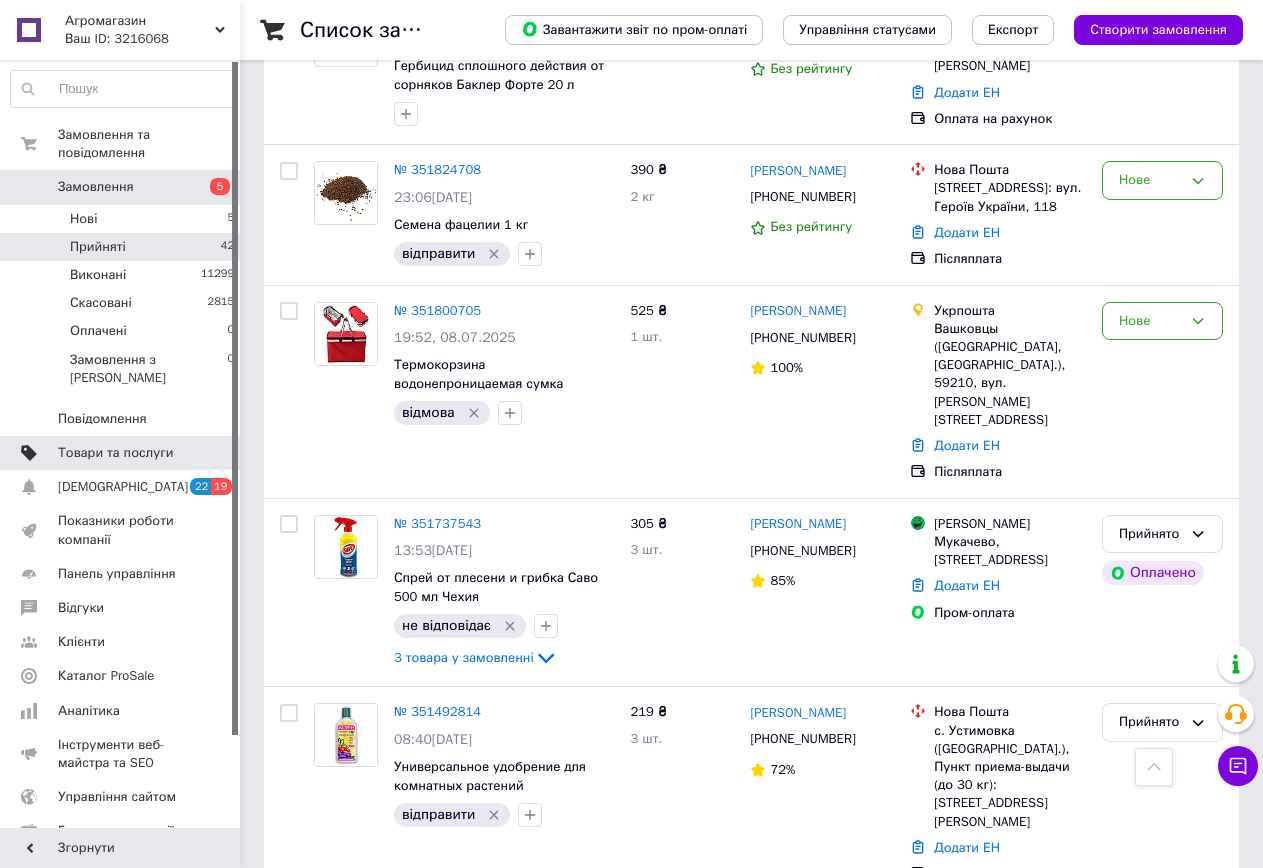 click on "Товари та послуги" at bounding box center [115, 453] 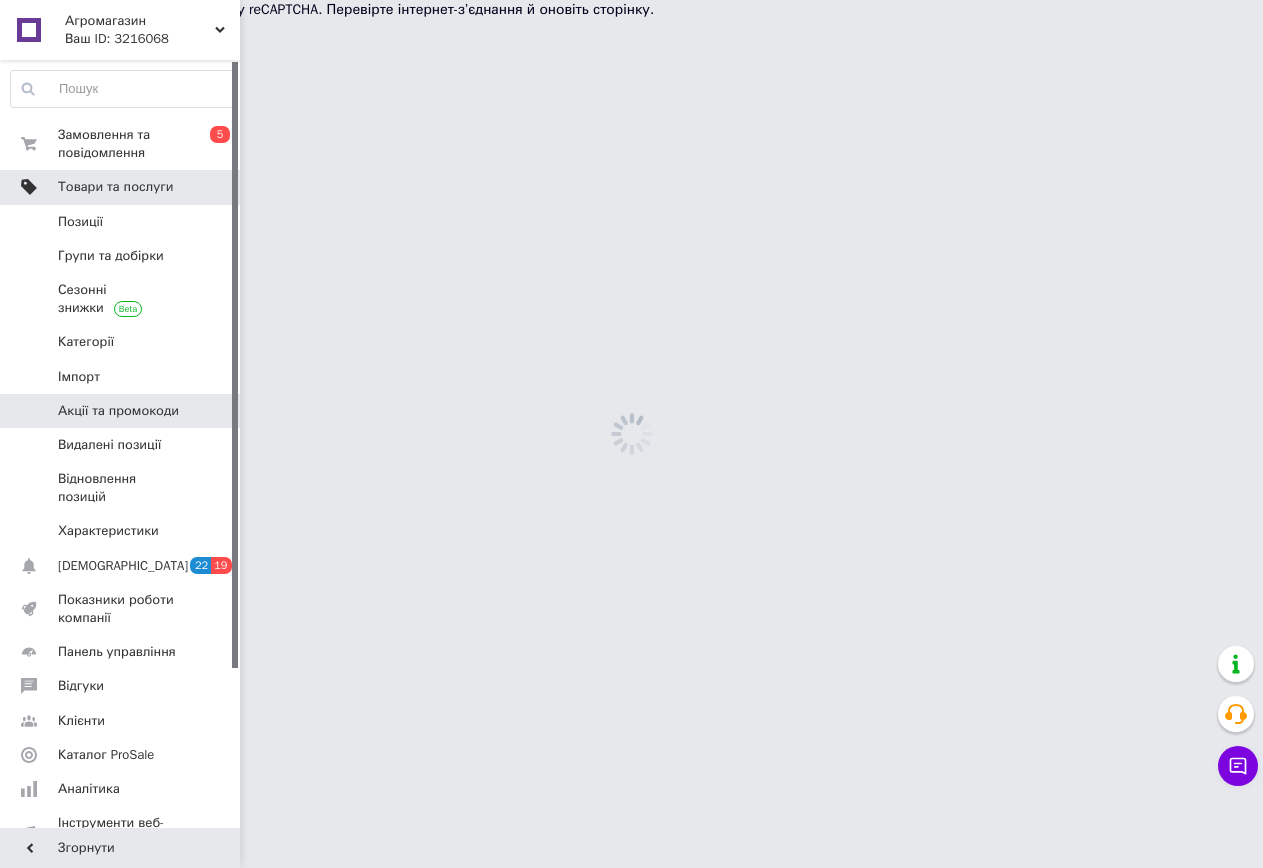 scroll, scrollTop: 0, scrollLeft: 0, axis: both 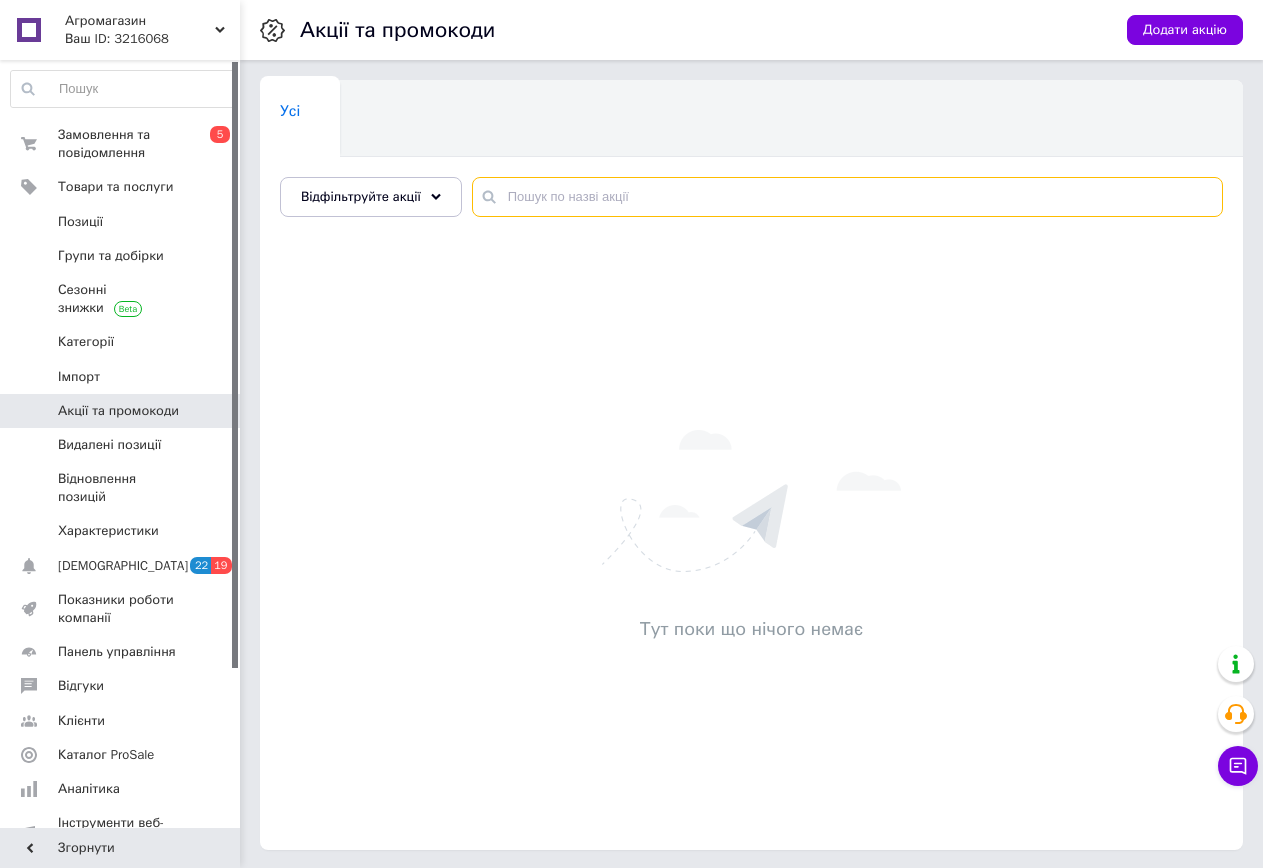 click at bounding box center [847, 197] 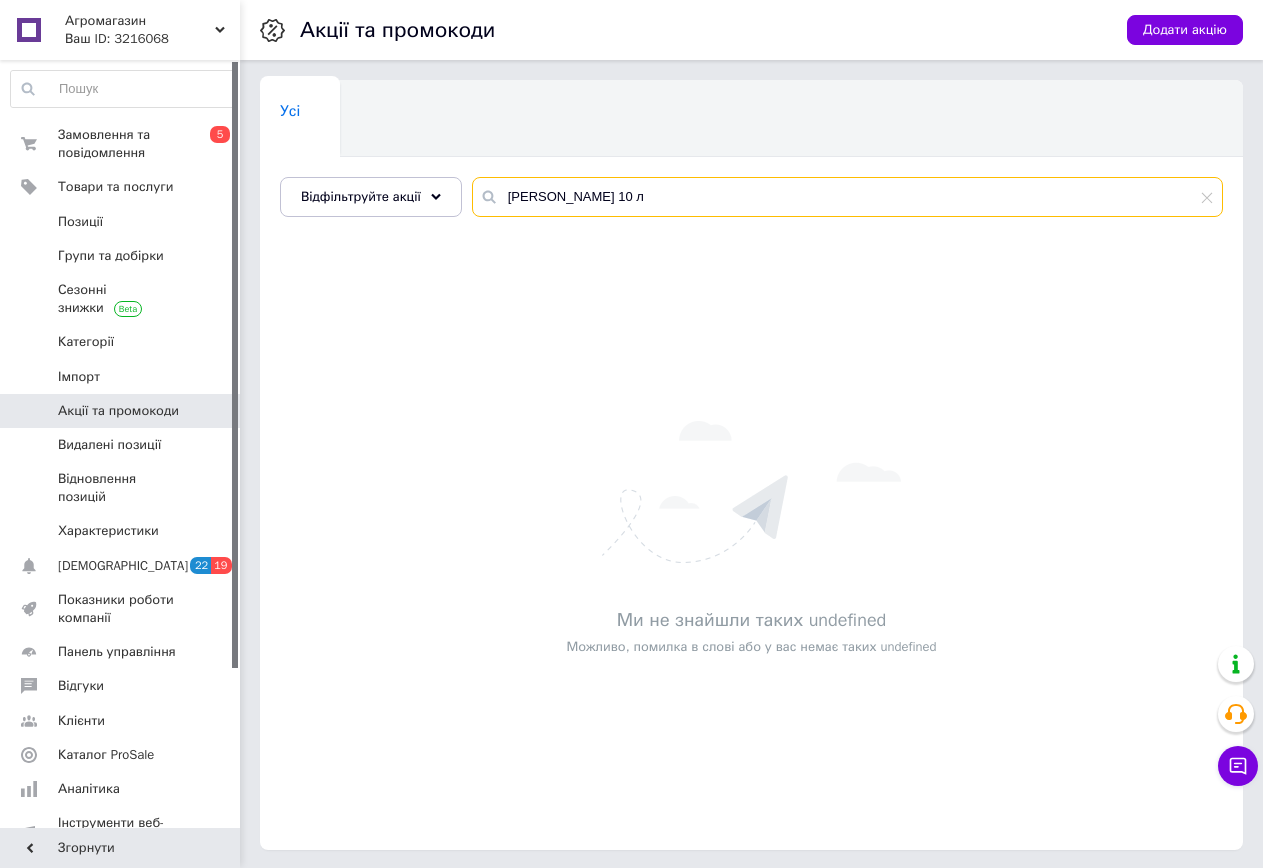 click on "кардаш 10 л" at bounding box center [847, 197] 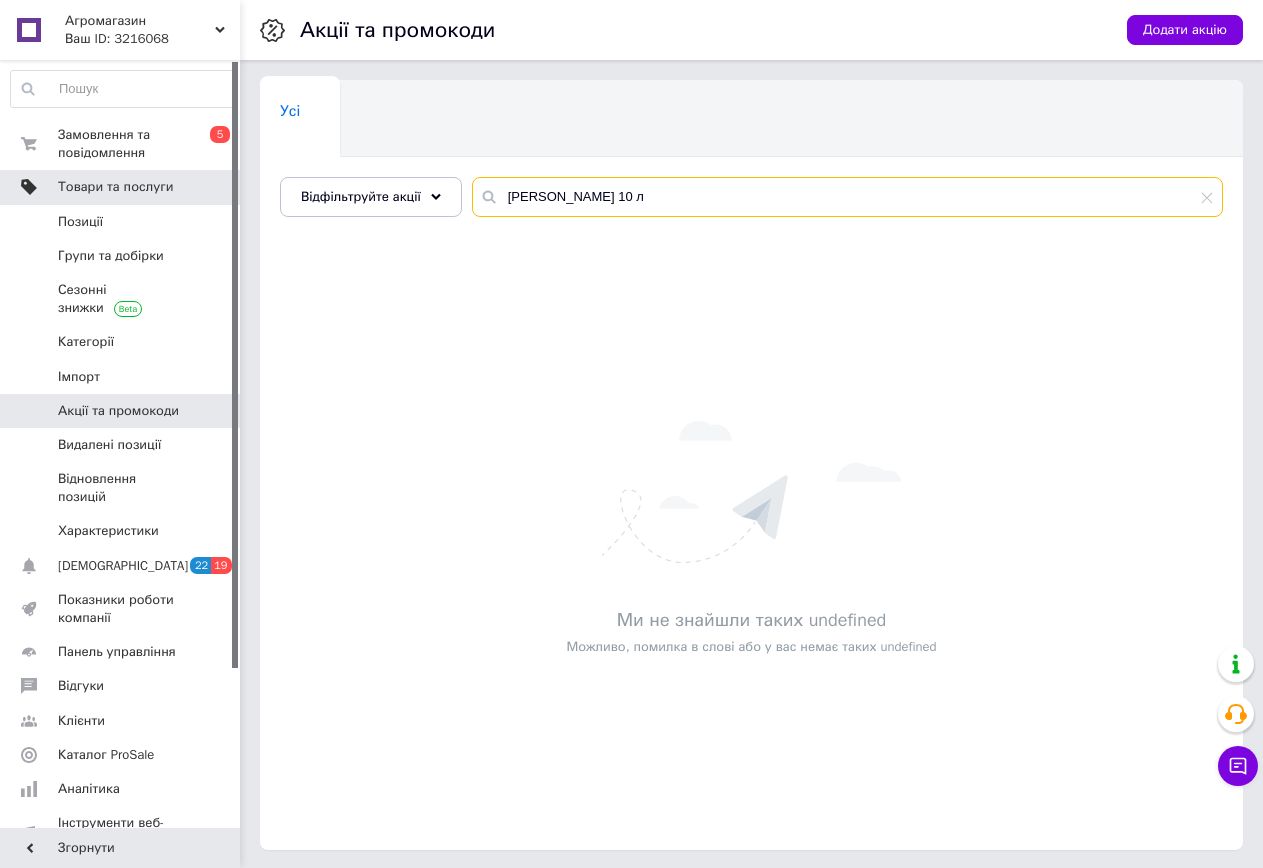 type on "кардаш 10 л" 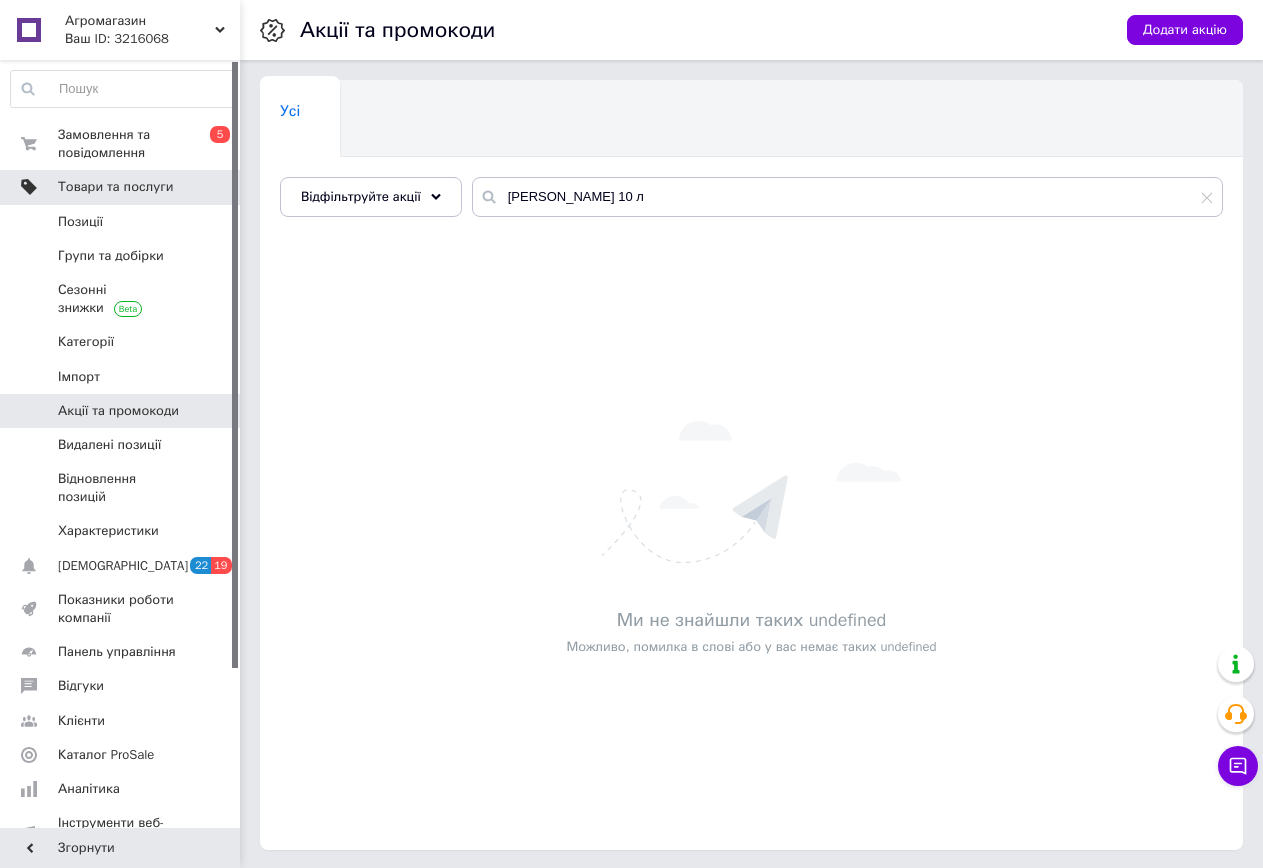 click on "Товари та послуги" at bounding box center (115, 187) 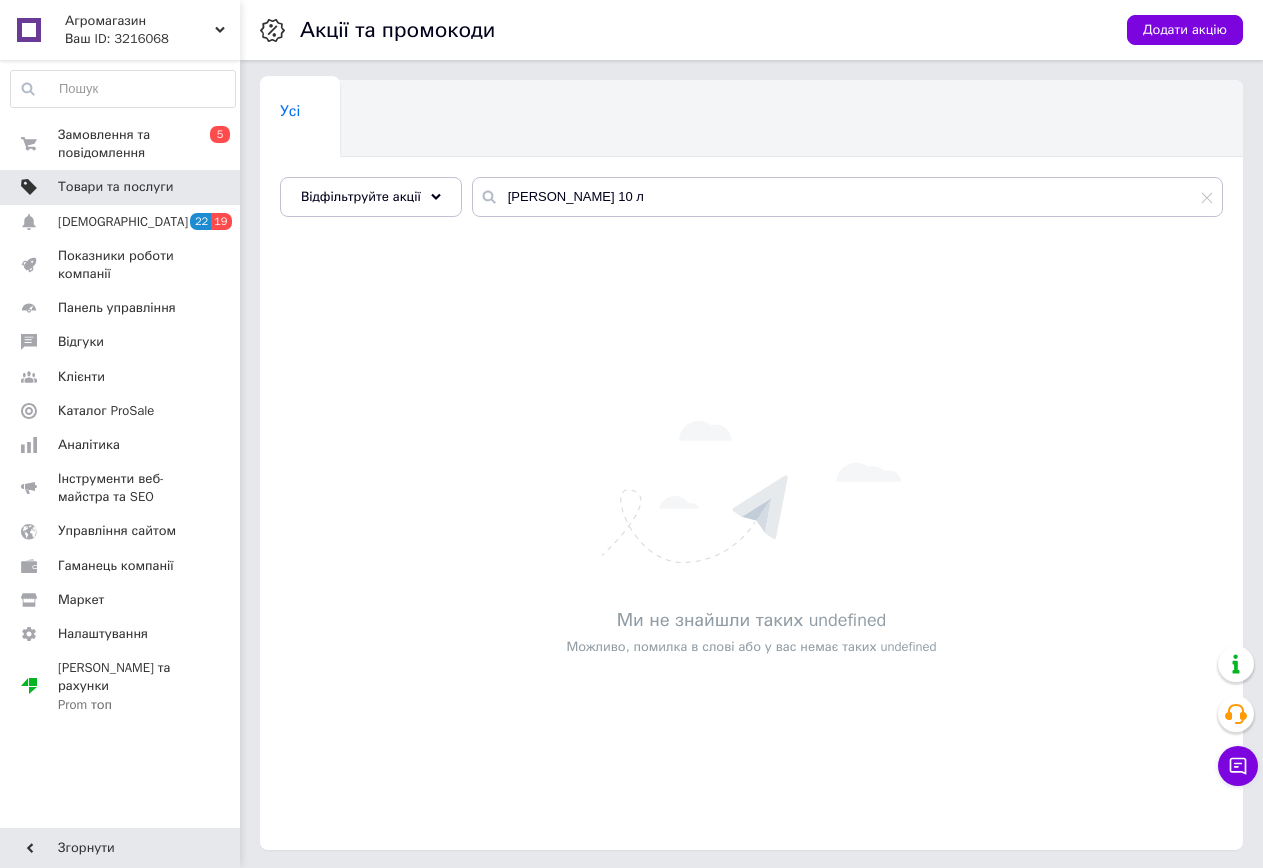 click on "Товари та послуги" at bounding box center (115, 187) 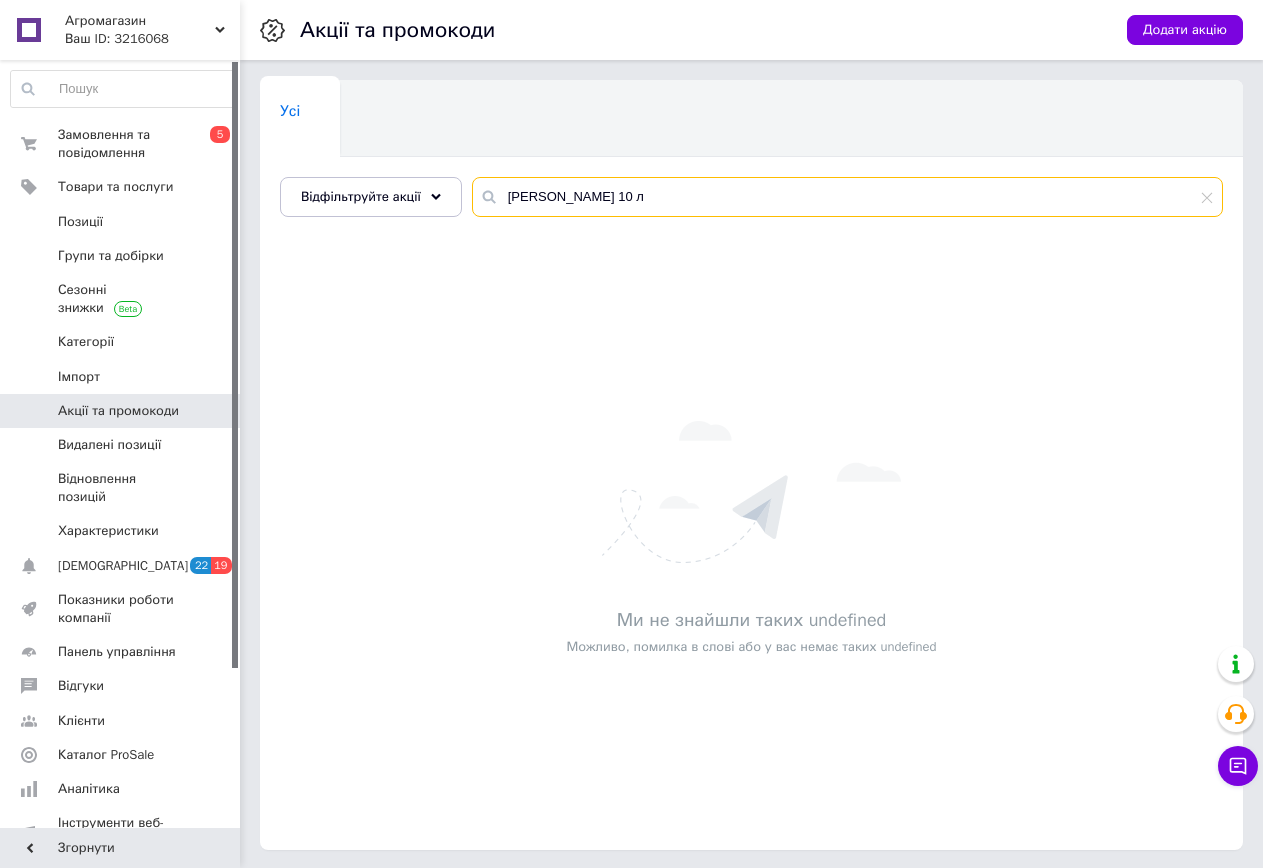 click on "кардаш 10 л" at bounding box center (847, 197) 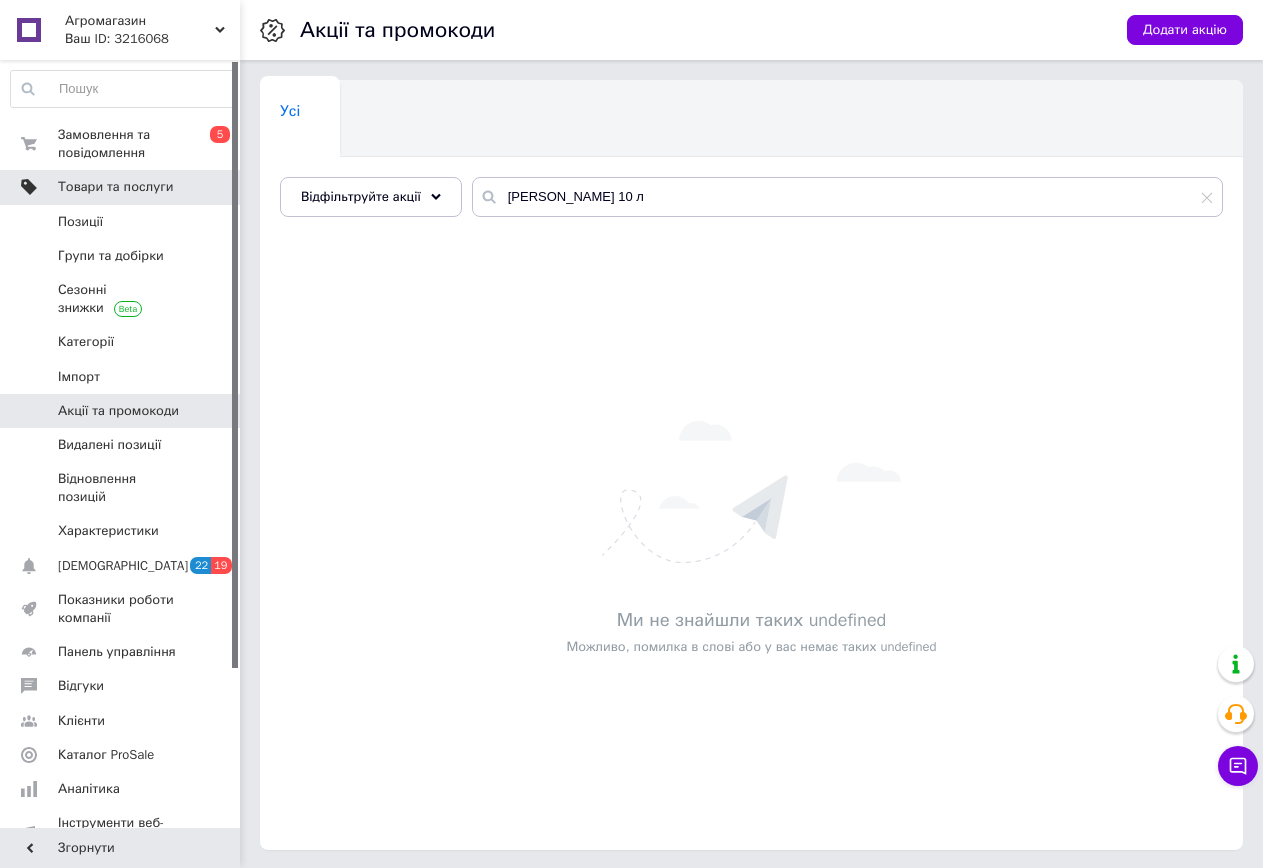 click on "Товари та послуги" at bounding box center [115, 187] 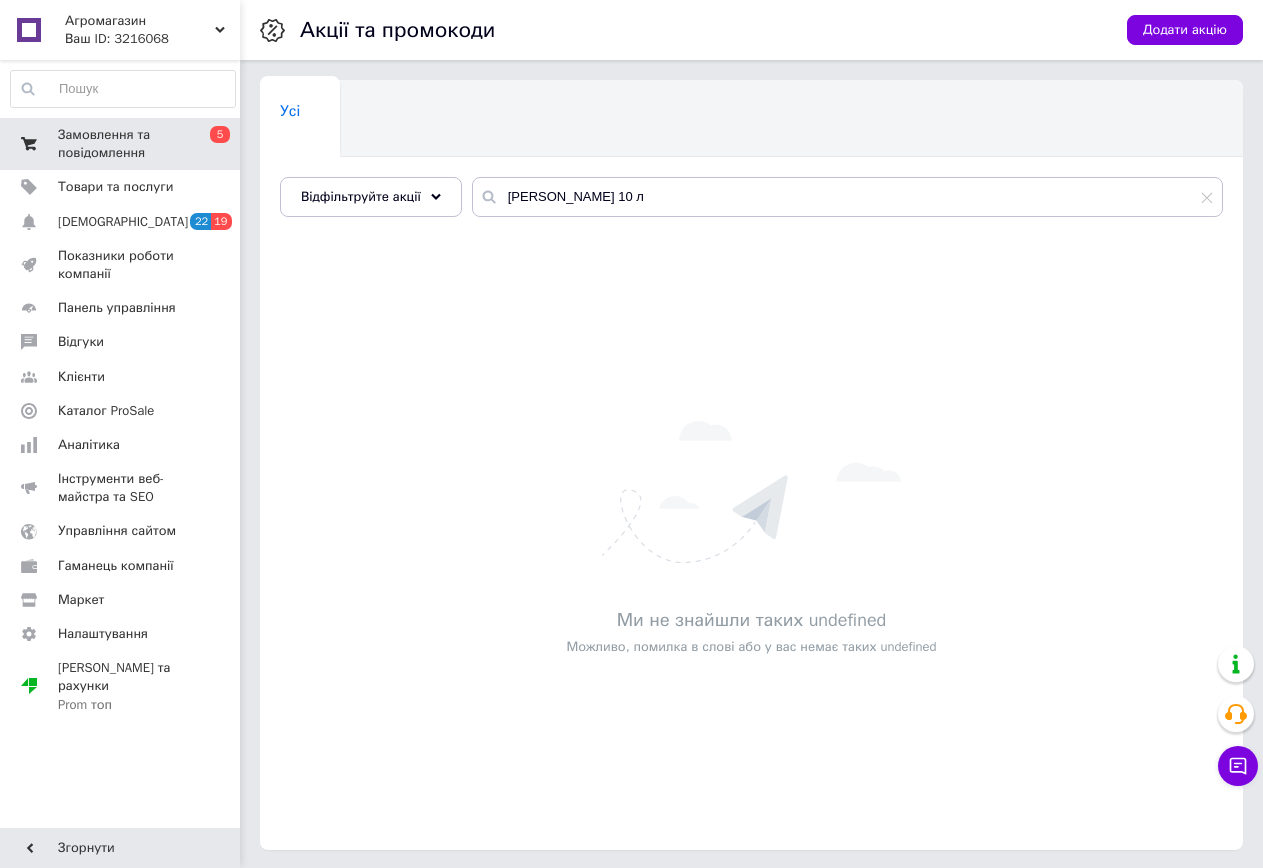 click on "Замовлення та повідомлення" at bounding box center (121, 144) 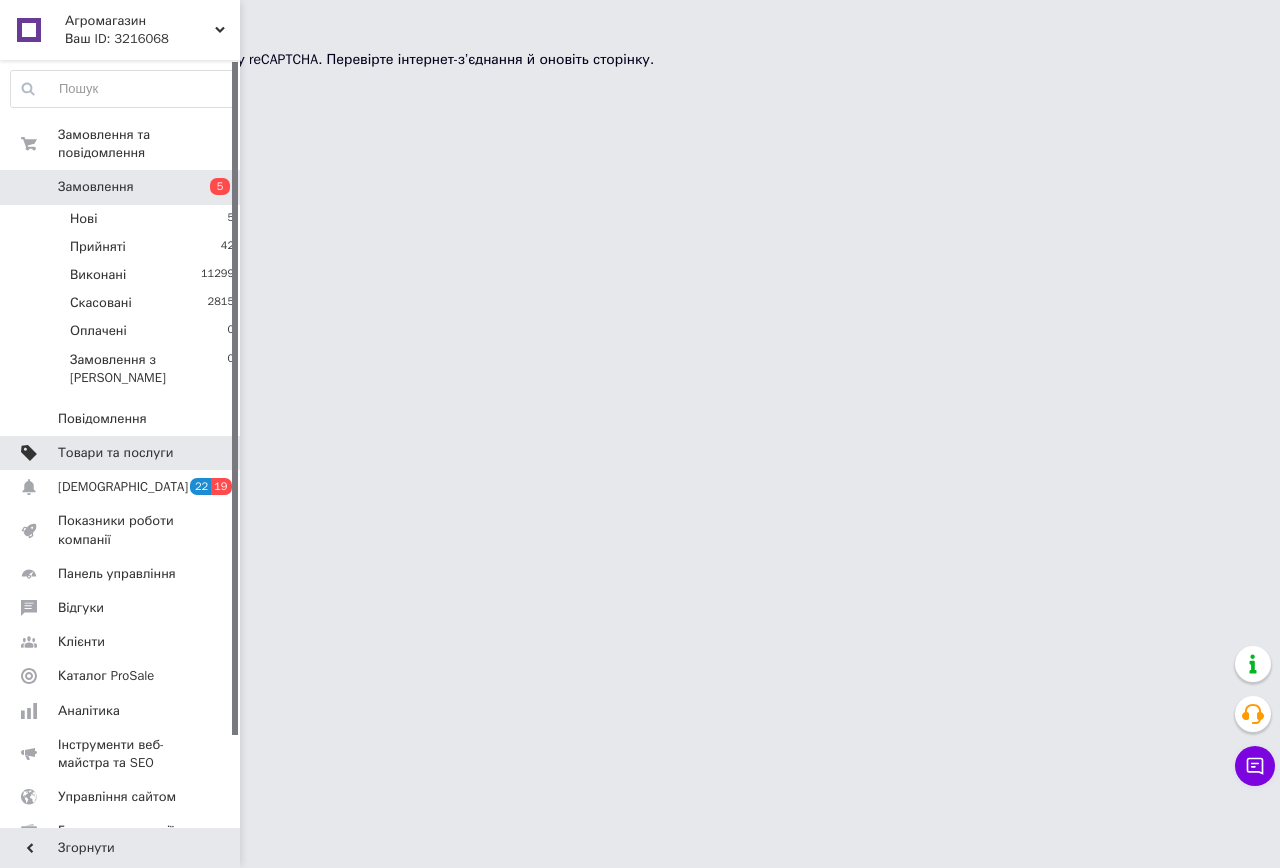click on "Товари та послуги" at bounding box center [115, 453] 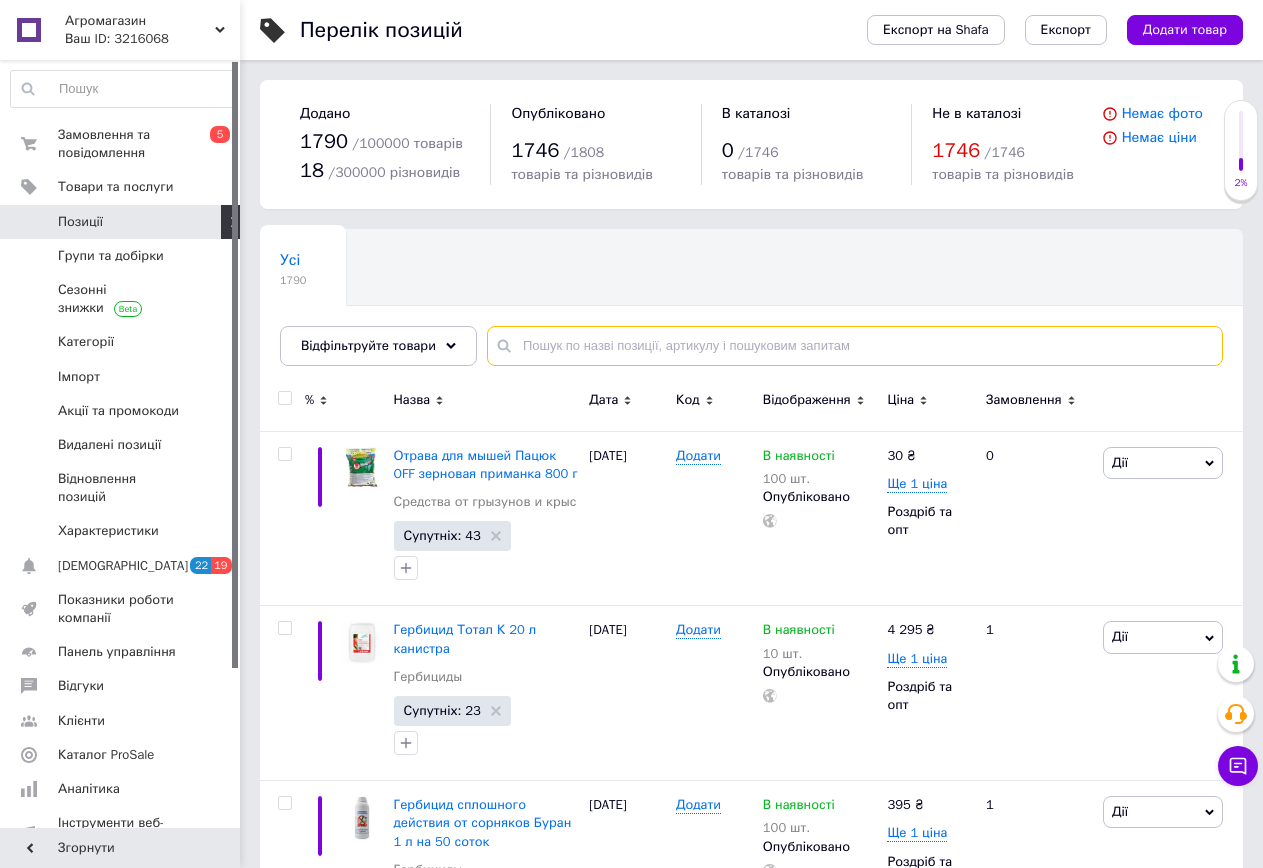 click at bounding box center (855, 346) 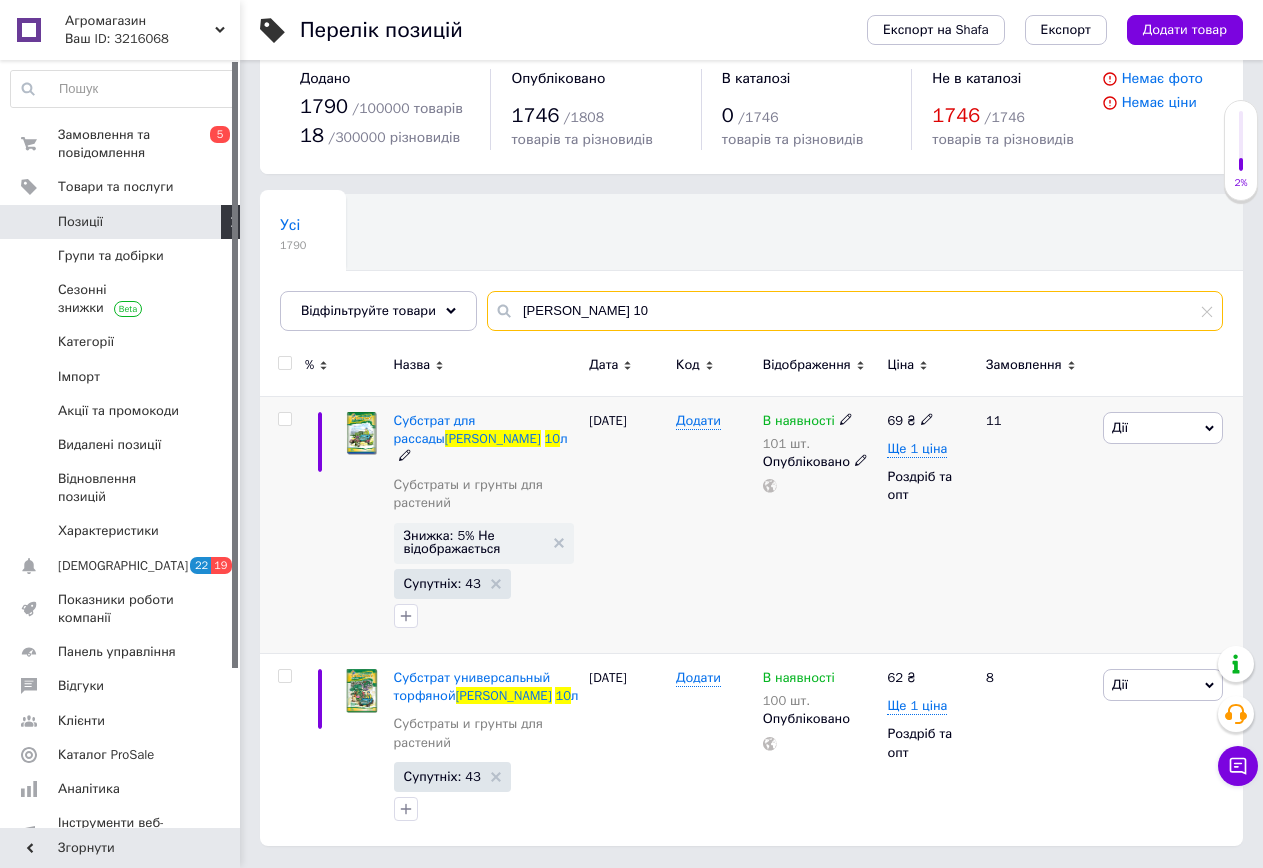 scroll, scrollTop: 0, scrollLeft: 0, axis: both 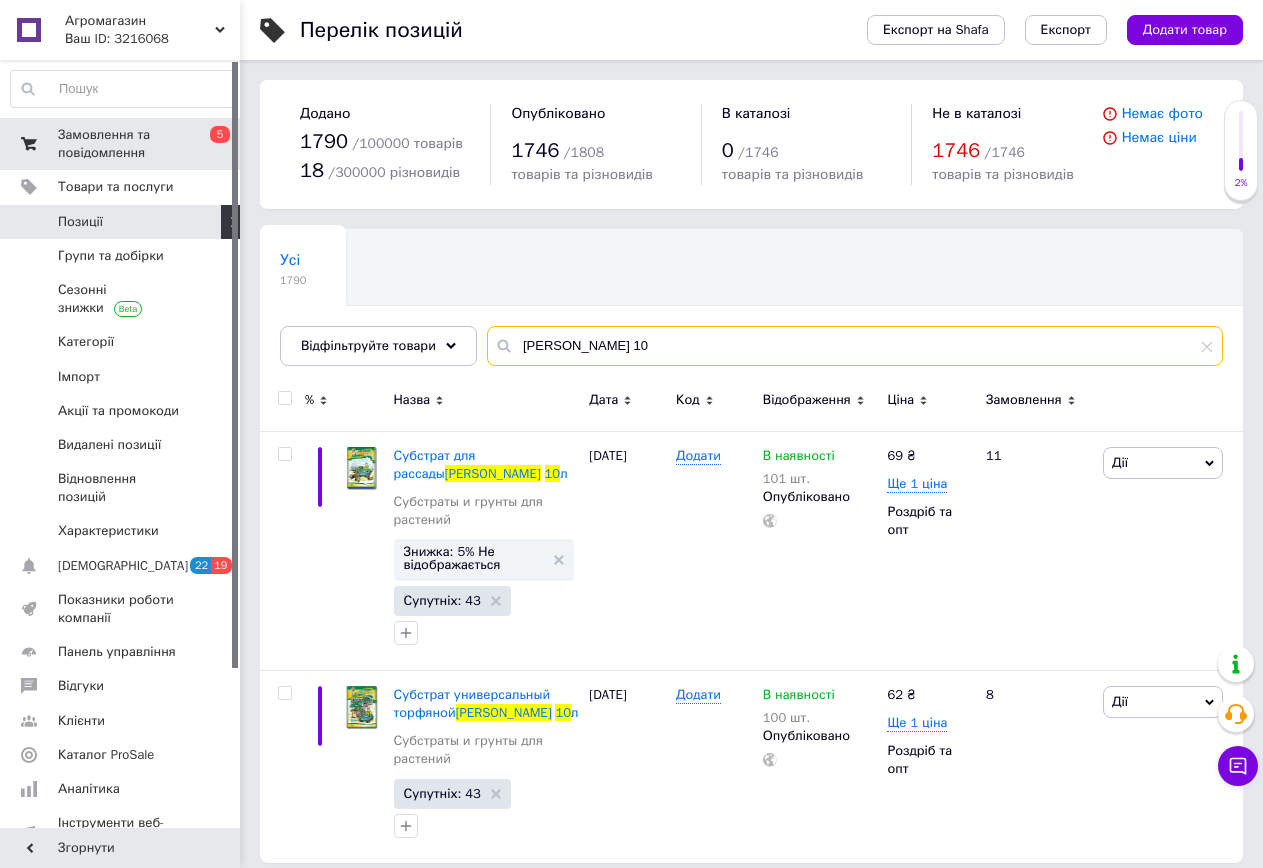 type on "кардаш 10" 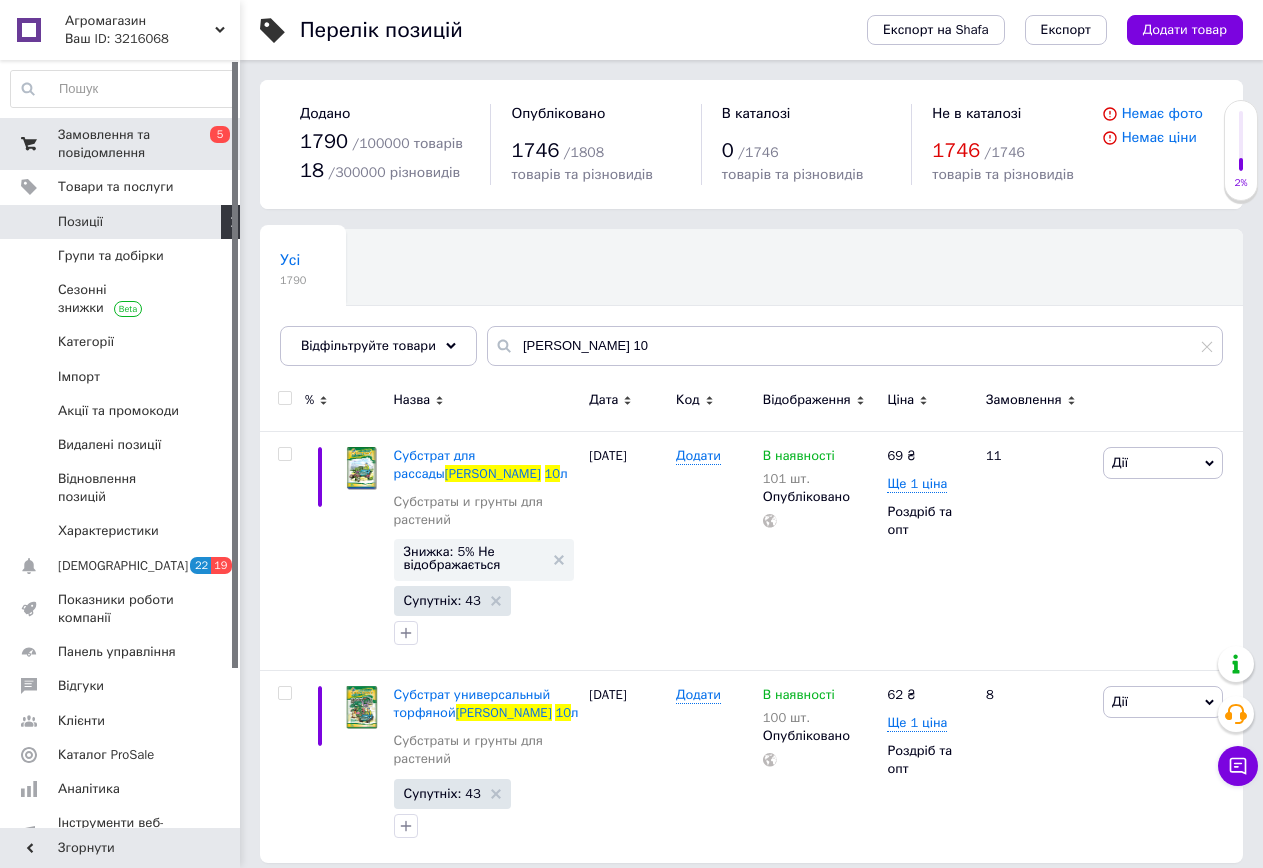 click on "Замовлення та повідомлення" at bounding box center (121, 144) 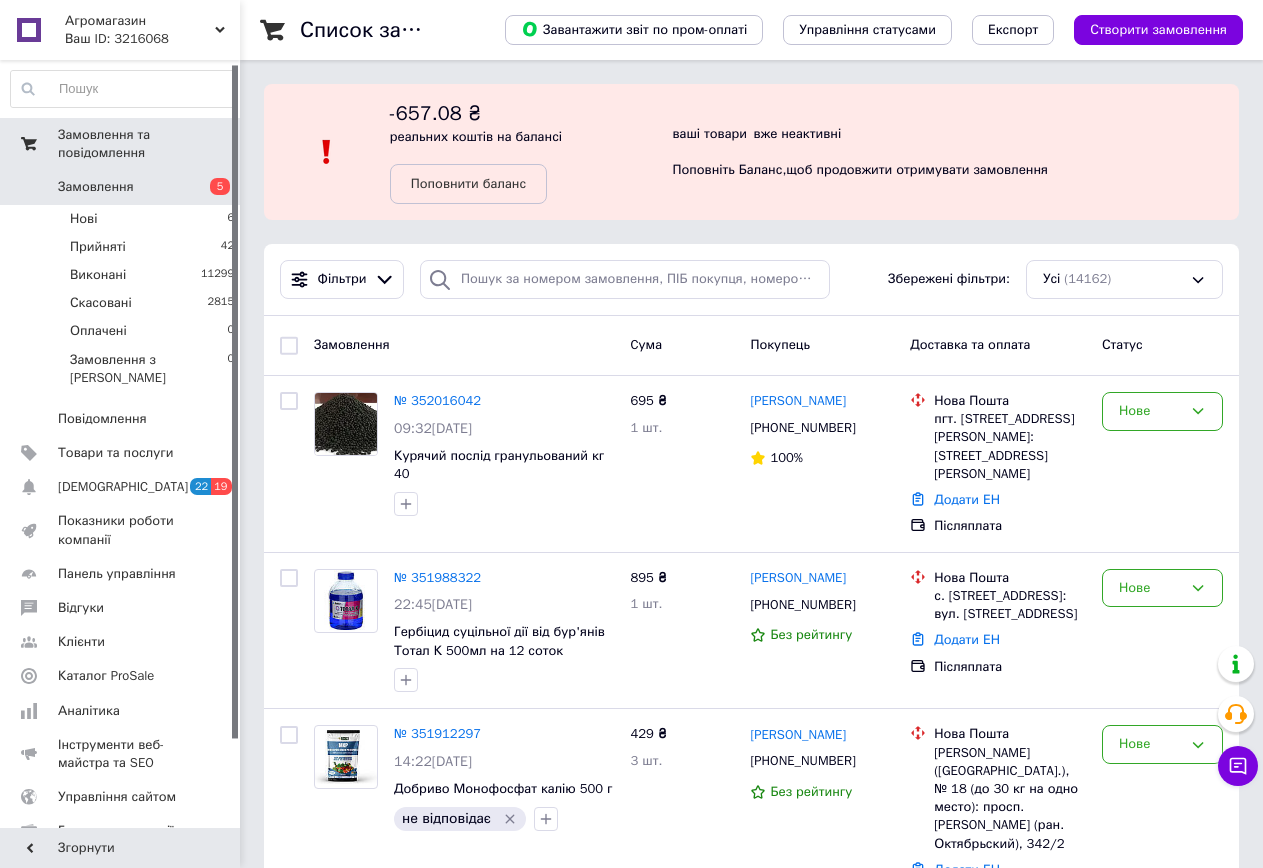 scroll, scrollTop: 105, scrollLeft: 0, axis: vertical 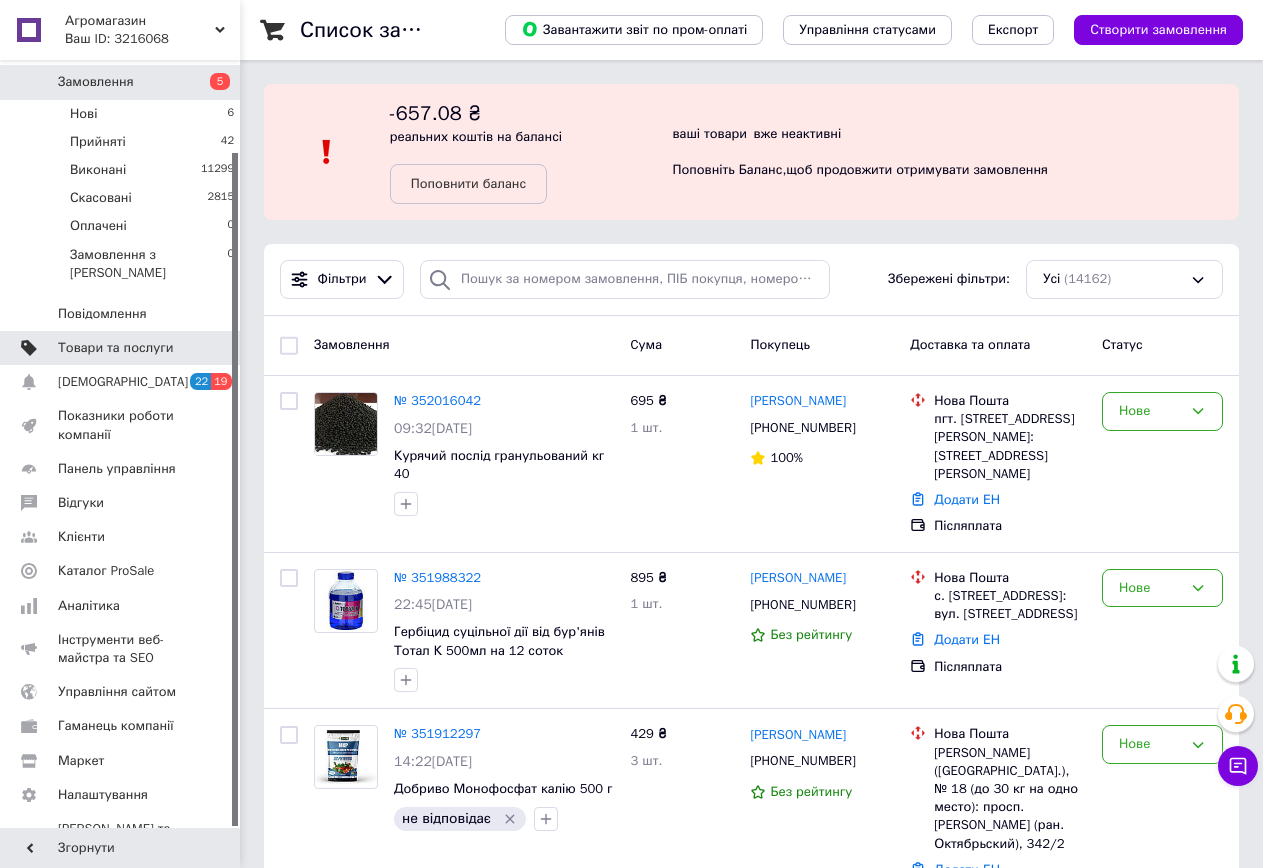 click on "Товари та послуги" at bounding box center [115, 348] 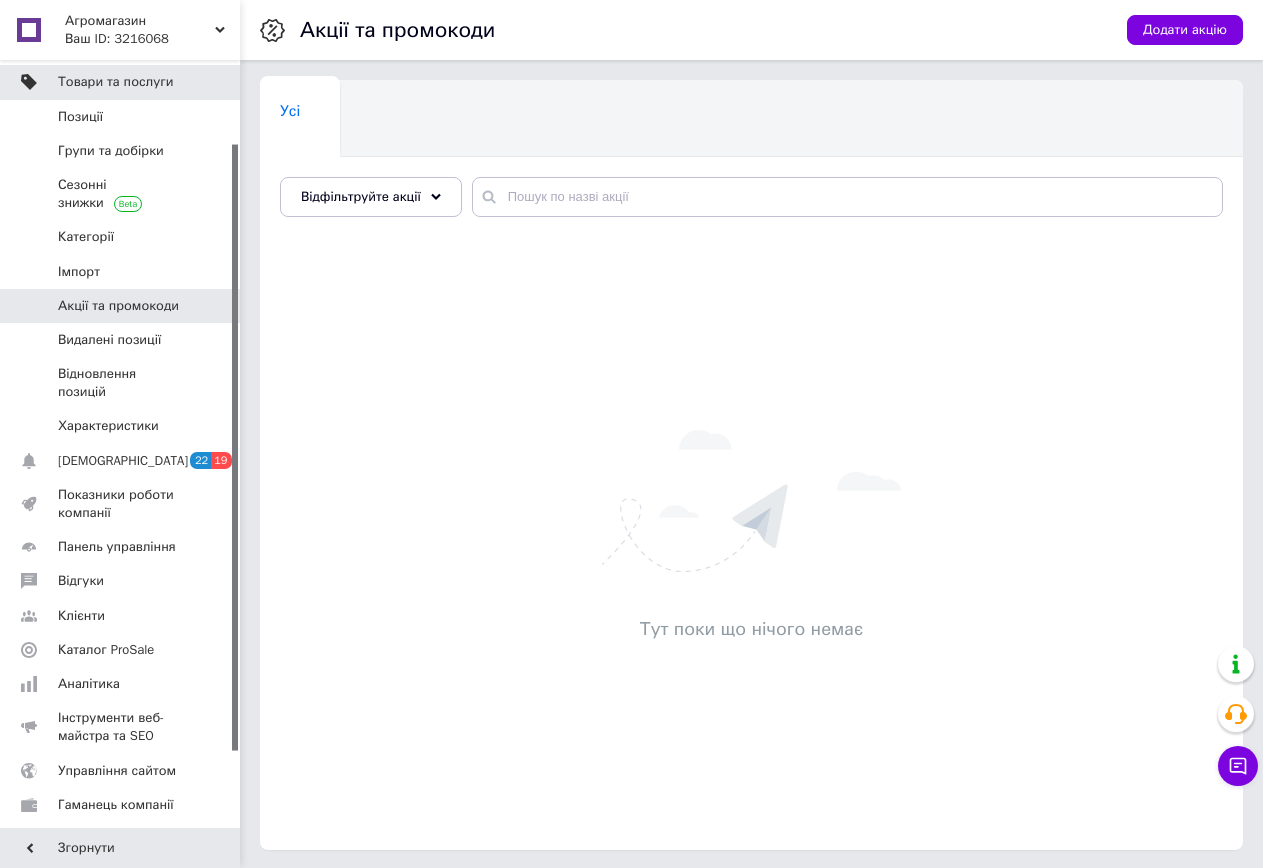 click on "Товари та послуги" at bounding box center (115, 82) 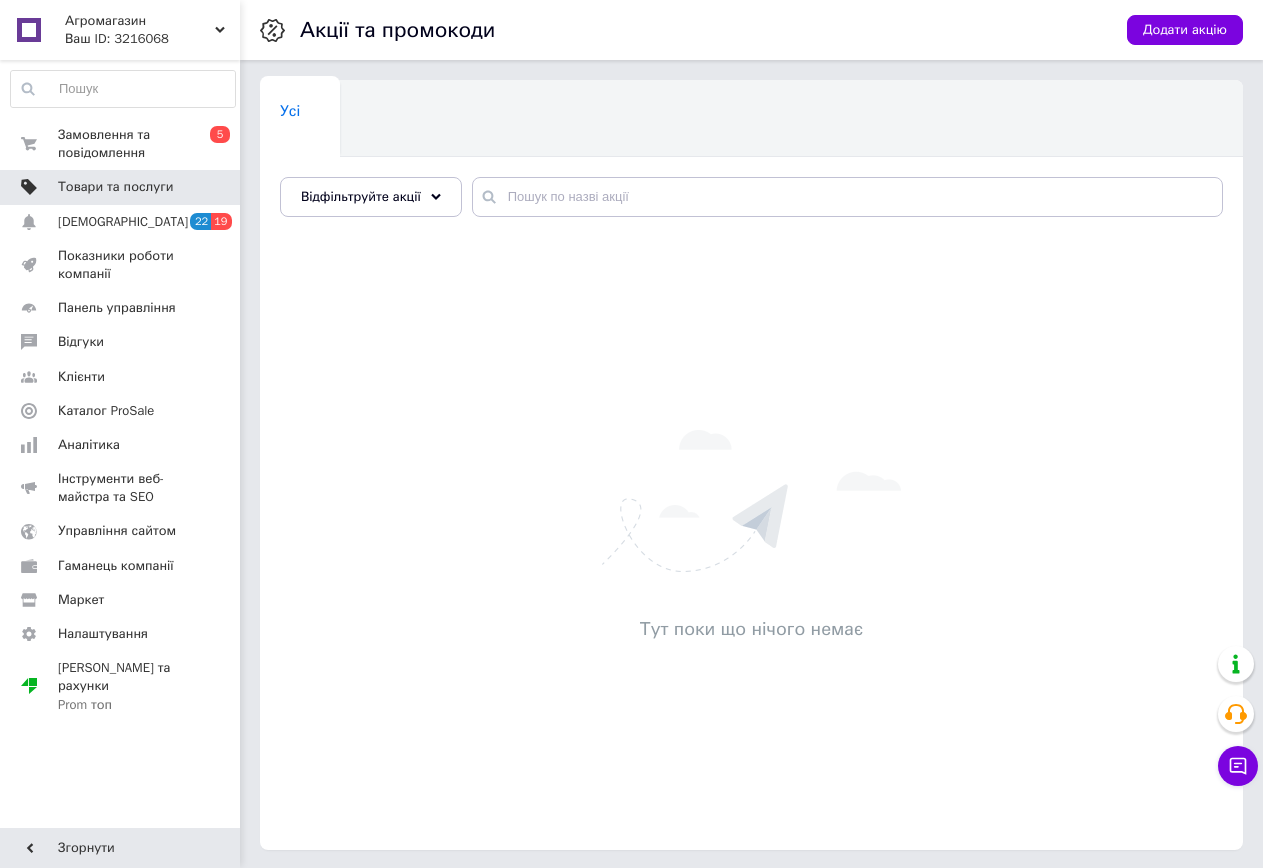 click on "Товари та послуги" at bounding box center (115, 187) 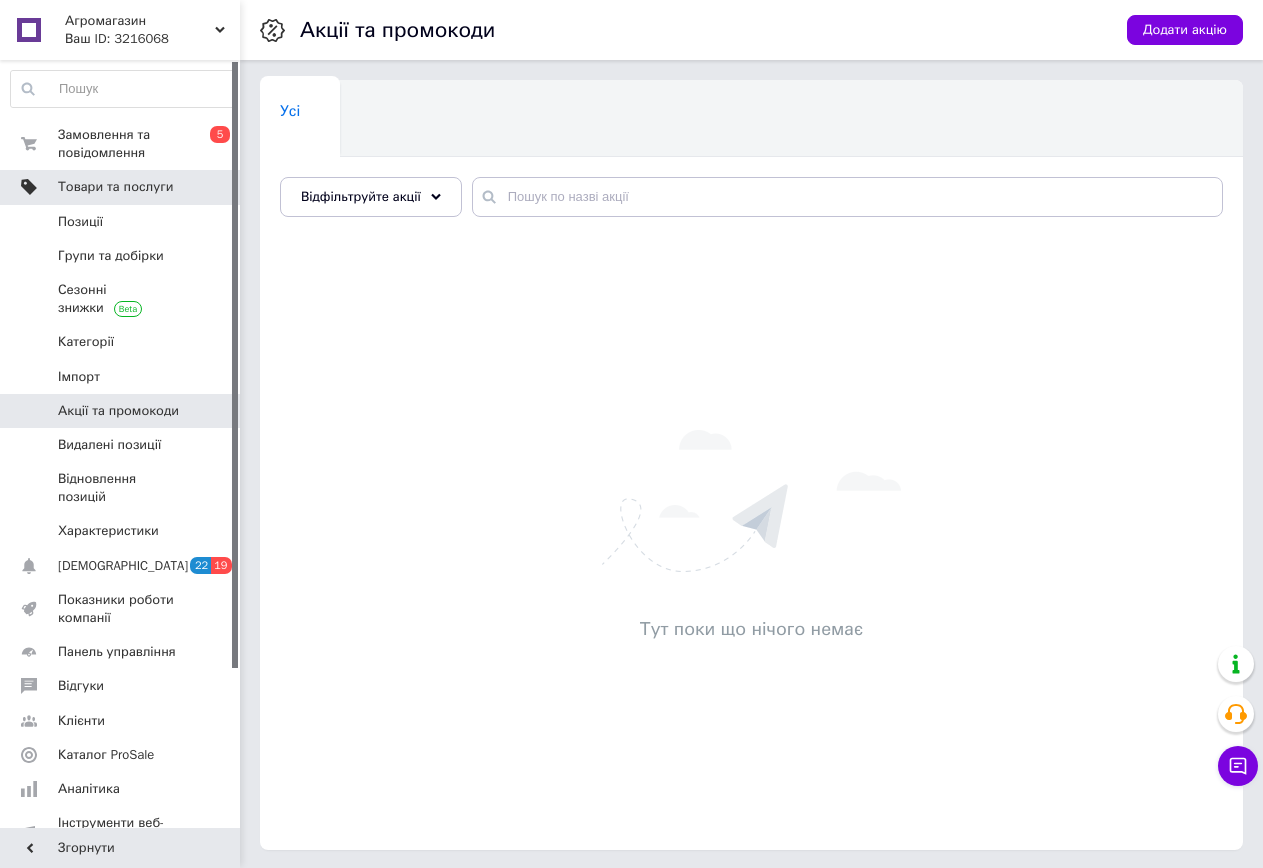 click on "Товари та послуги" at bounding box center (115, 187) 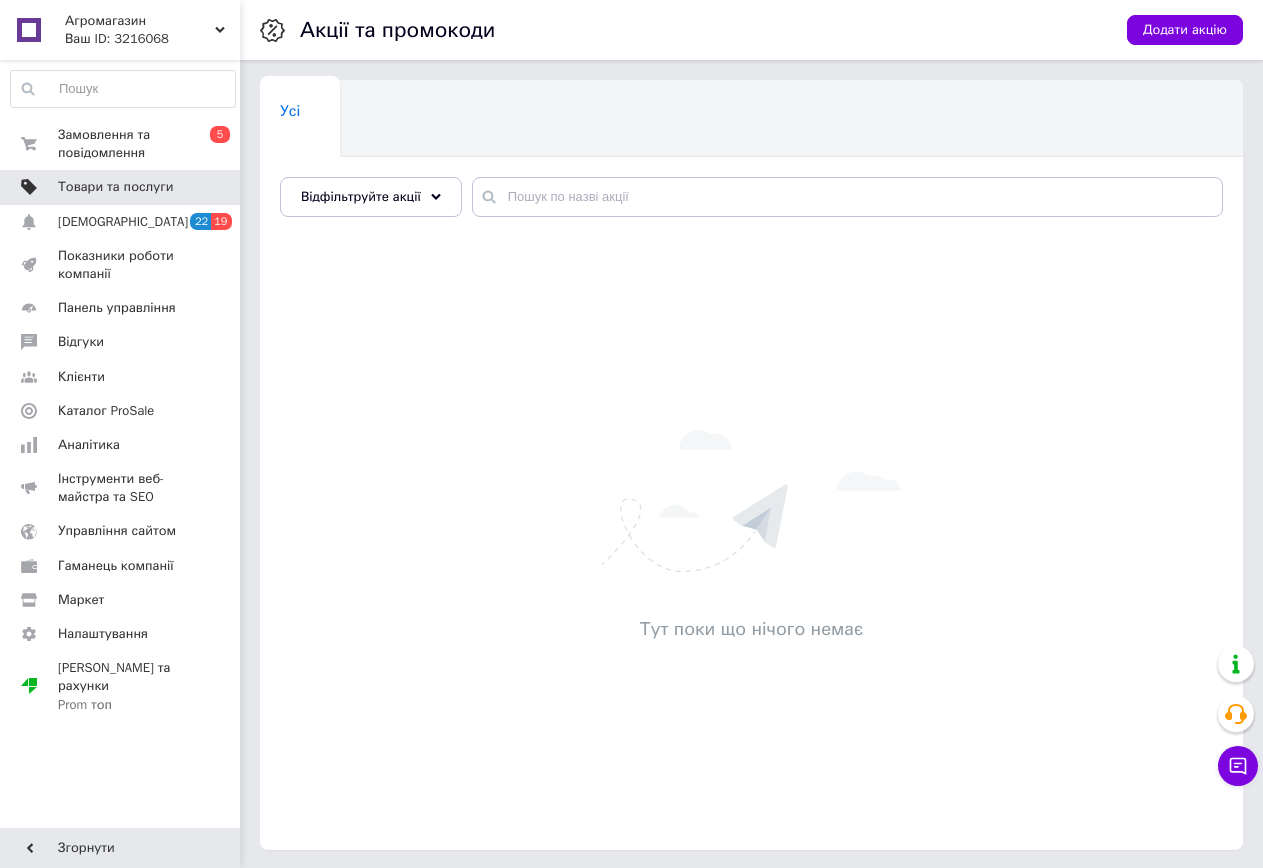 click on "Товари та послуги" at bounding box center (115, 187) 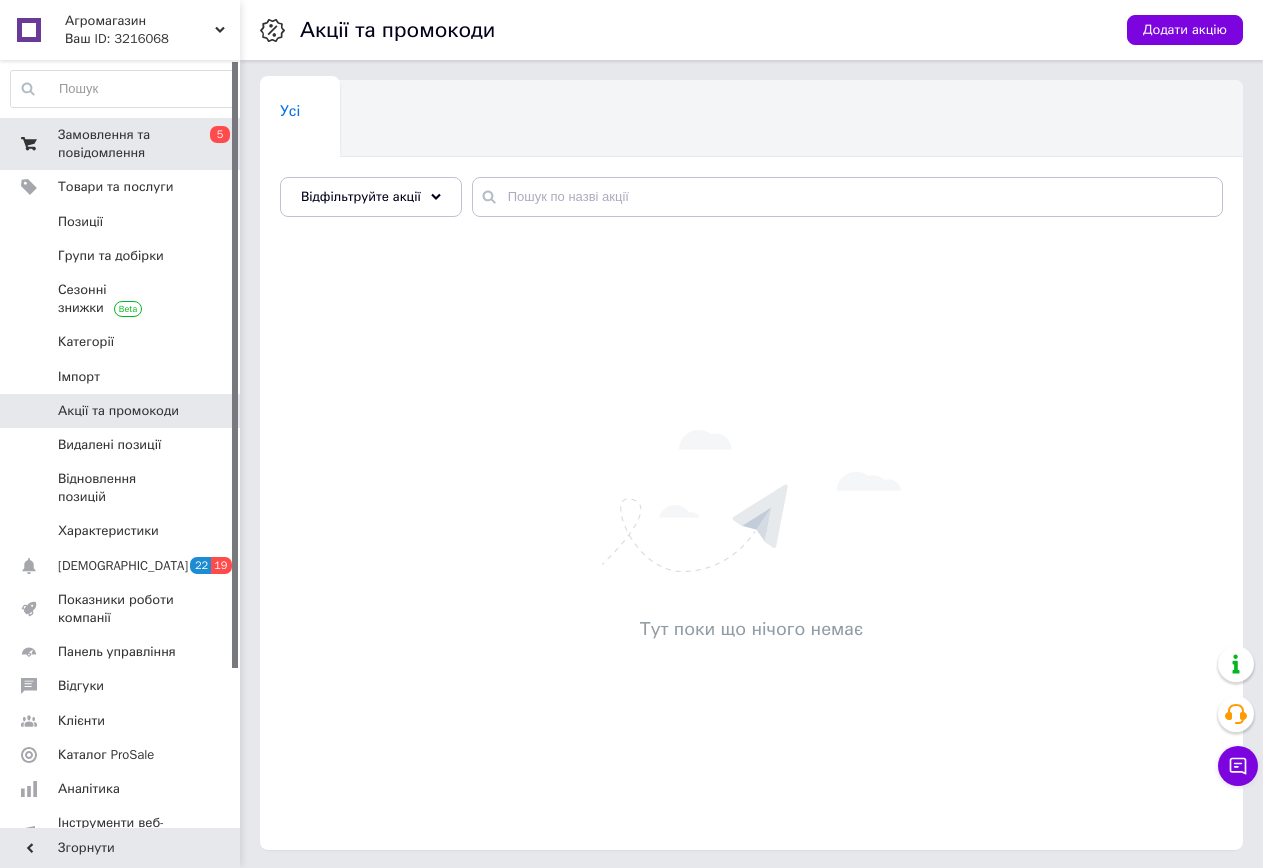 click on "Замовлення та повідомлення" at bounding box center [121, 144] 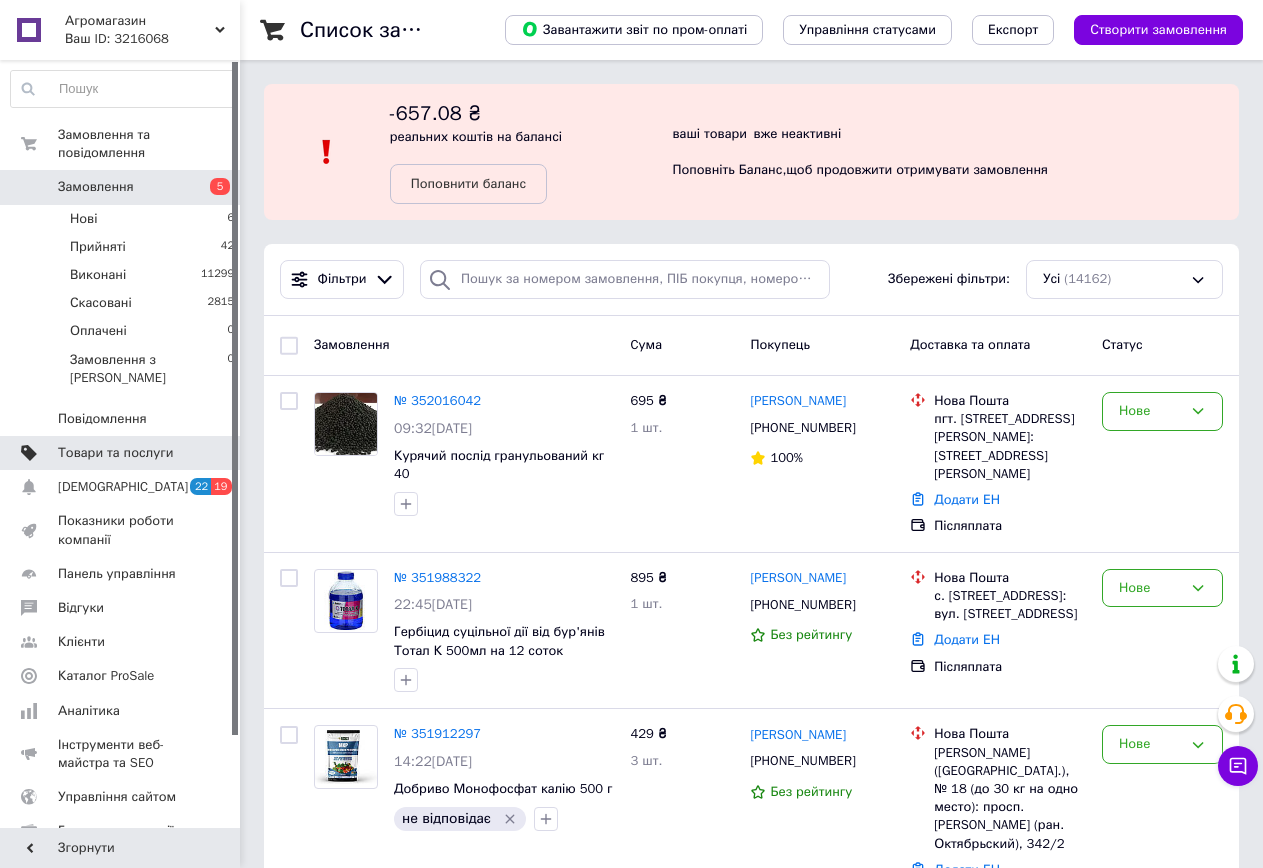 click on "Товари та послуги" at bounding box center (115, 453) 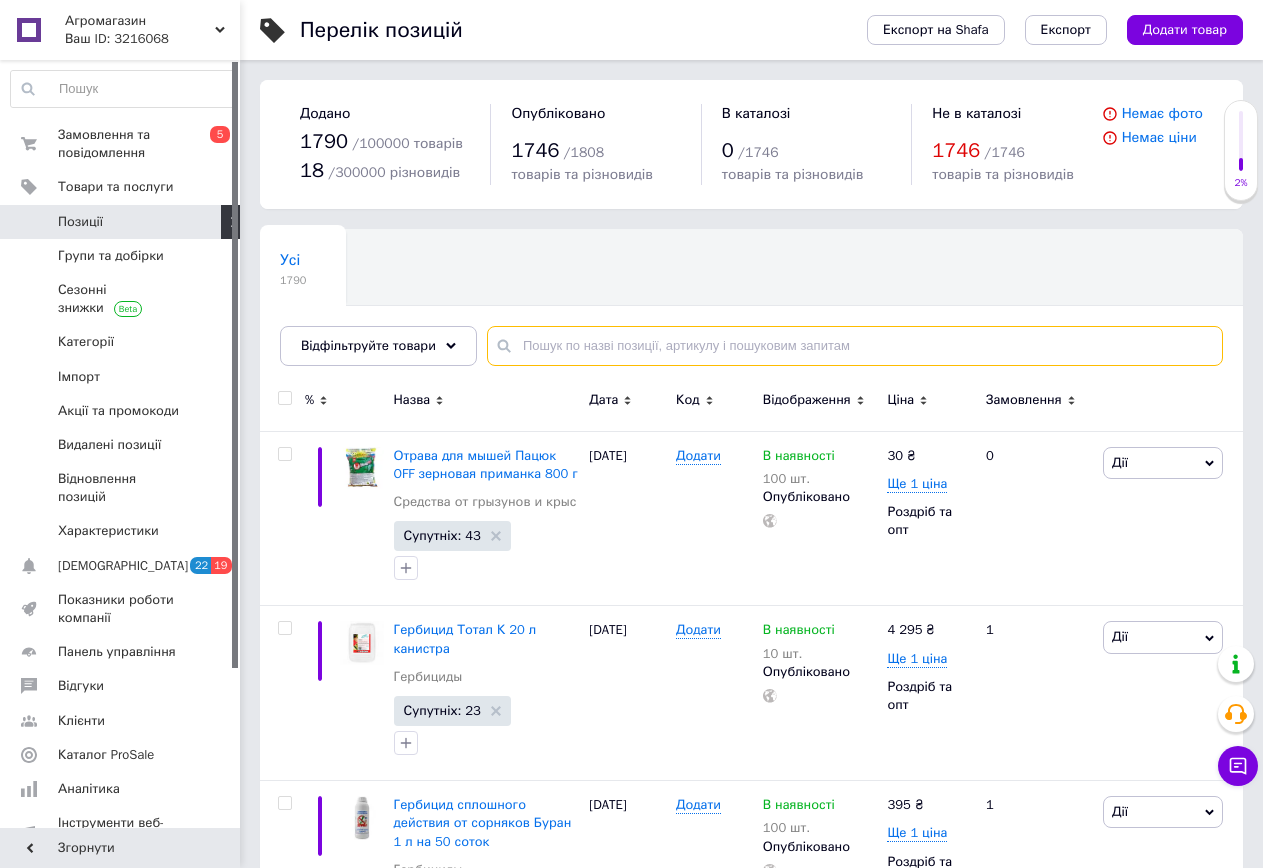 click at bounding box center [855, 346] 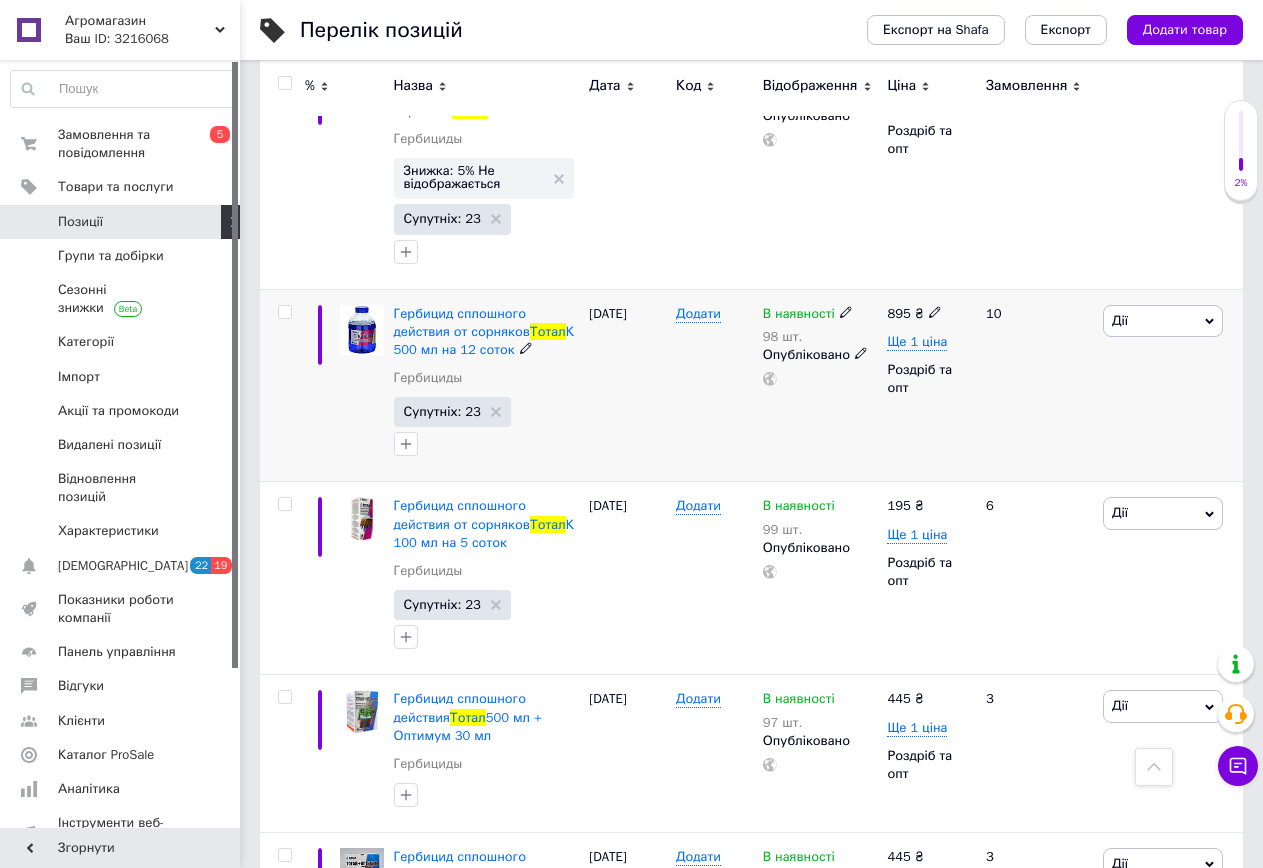 scroll, scrollTop: 1200, scrollLeft: 0, axis: vertical 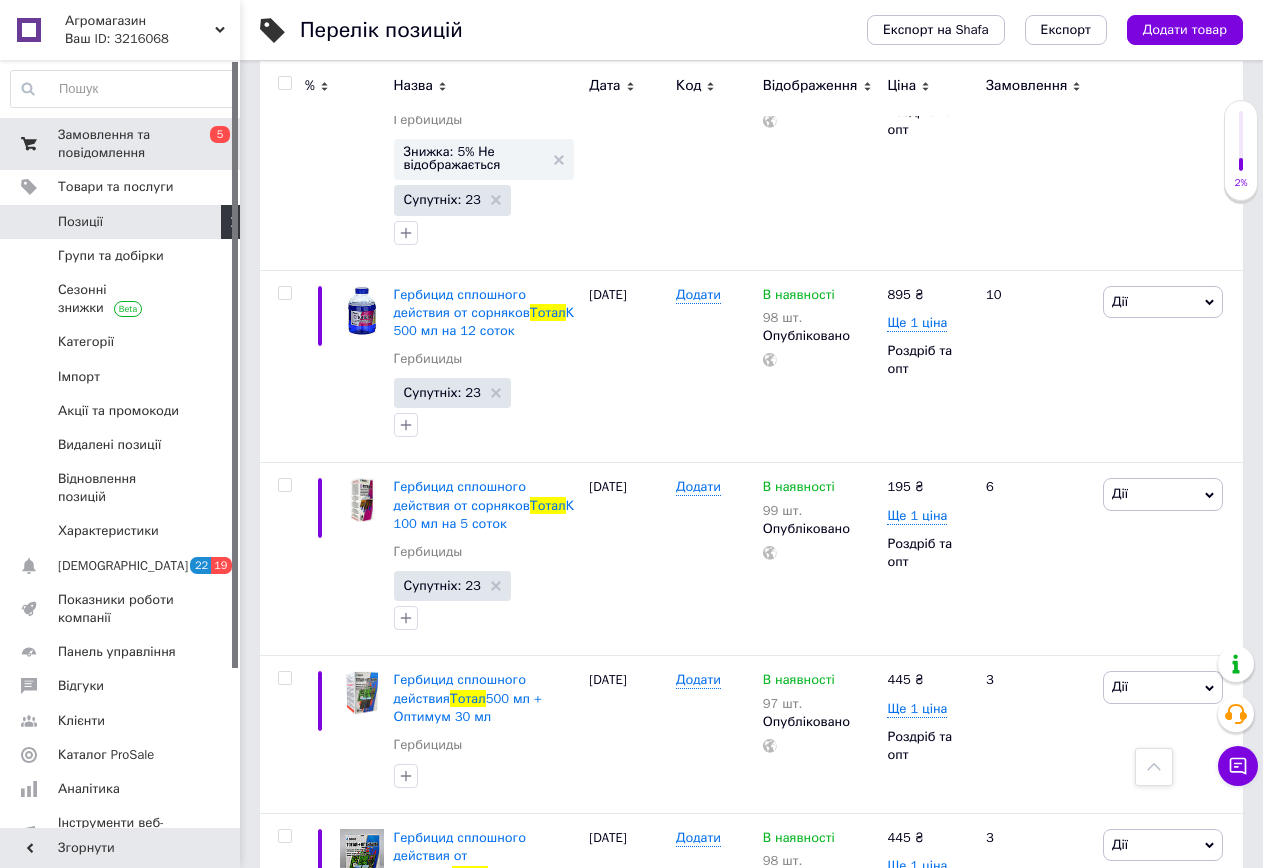 type on "гербіцид тотал" 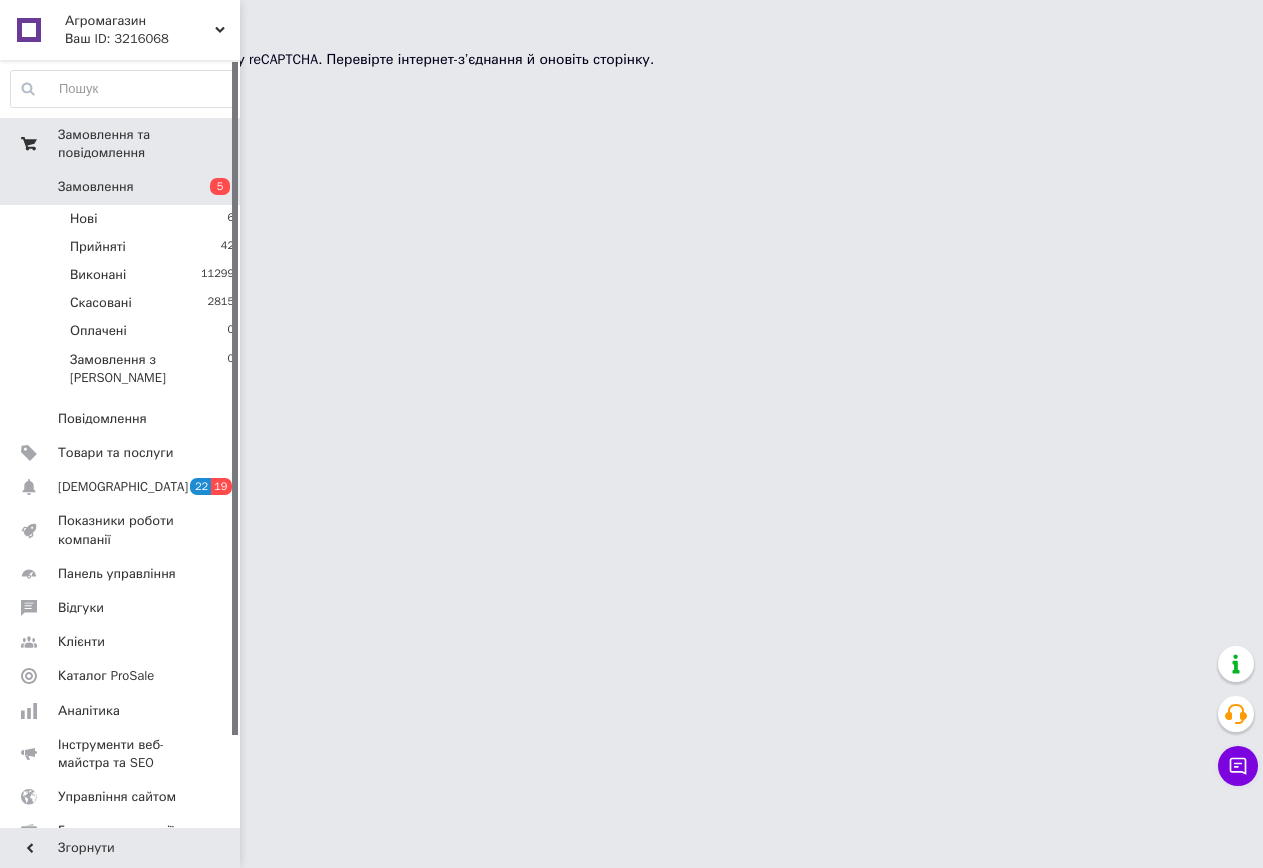 scroll, scrollTop: 0, scrollLeft: 0, axis: both 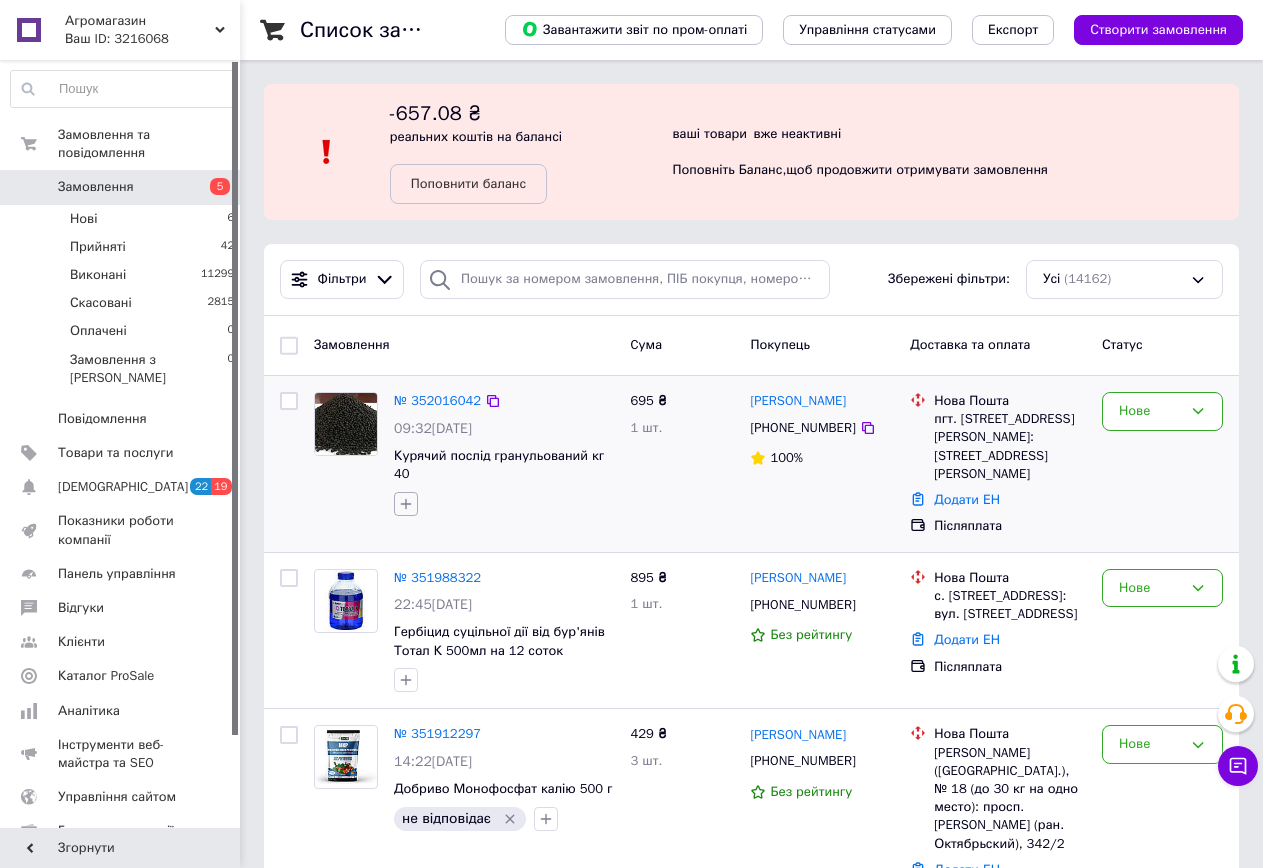 click 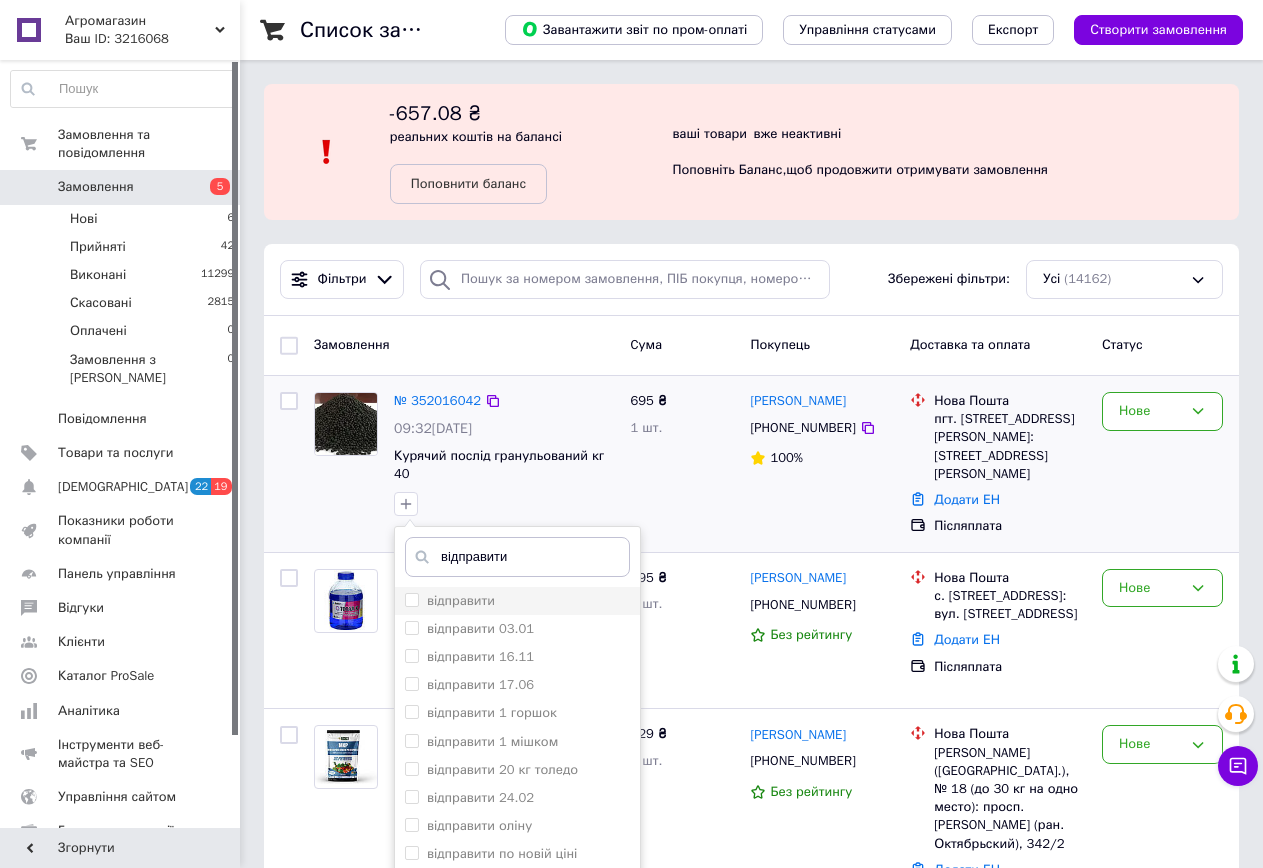 type on "відправити" 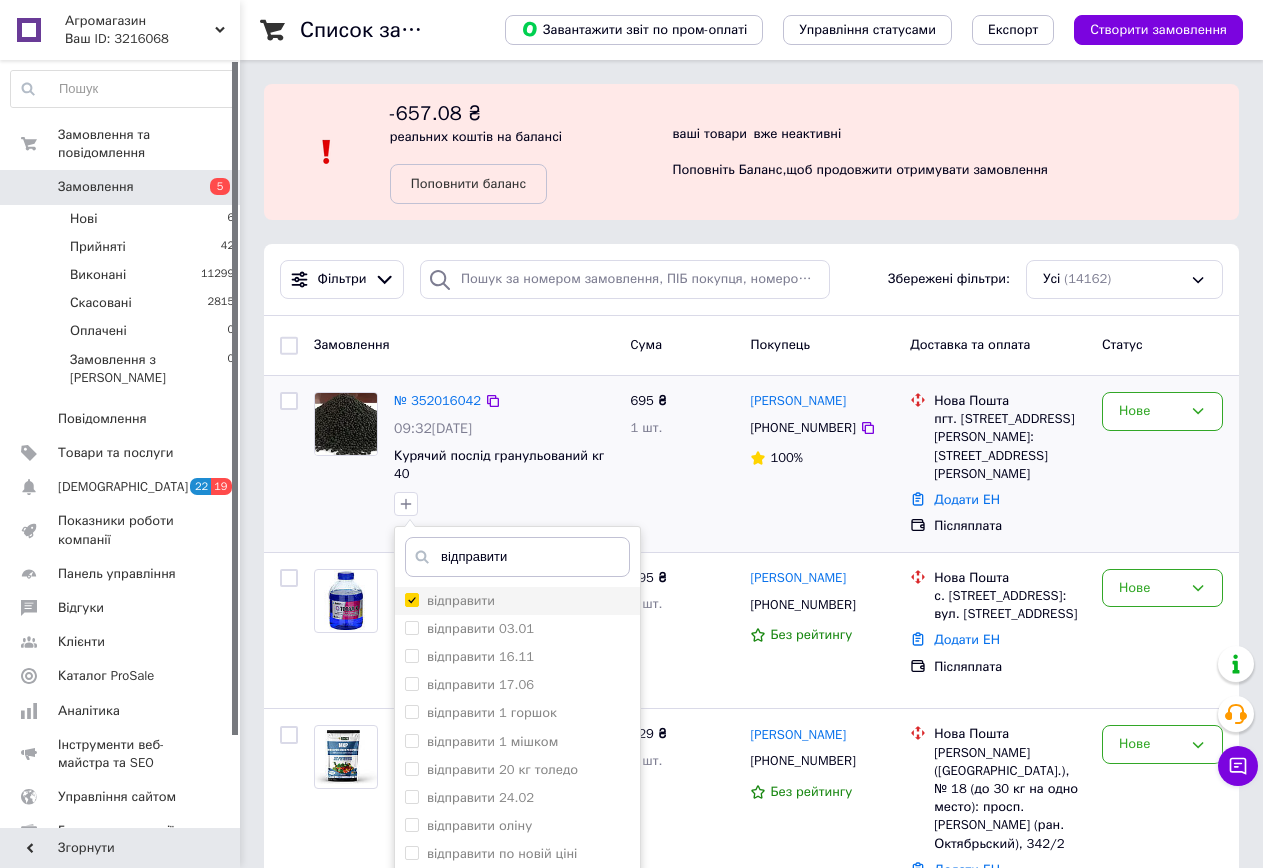 checkbox on "true" 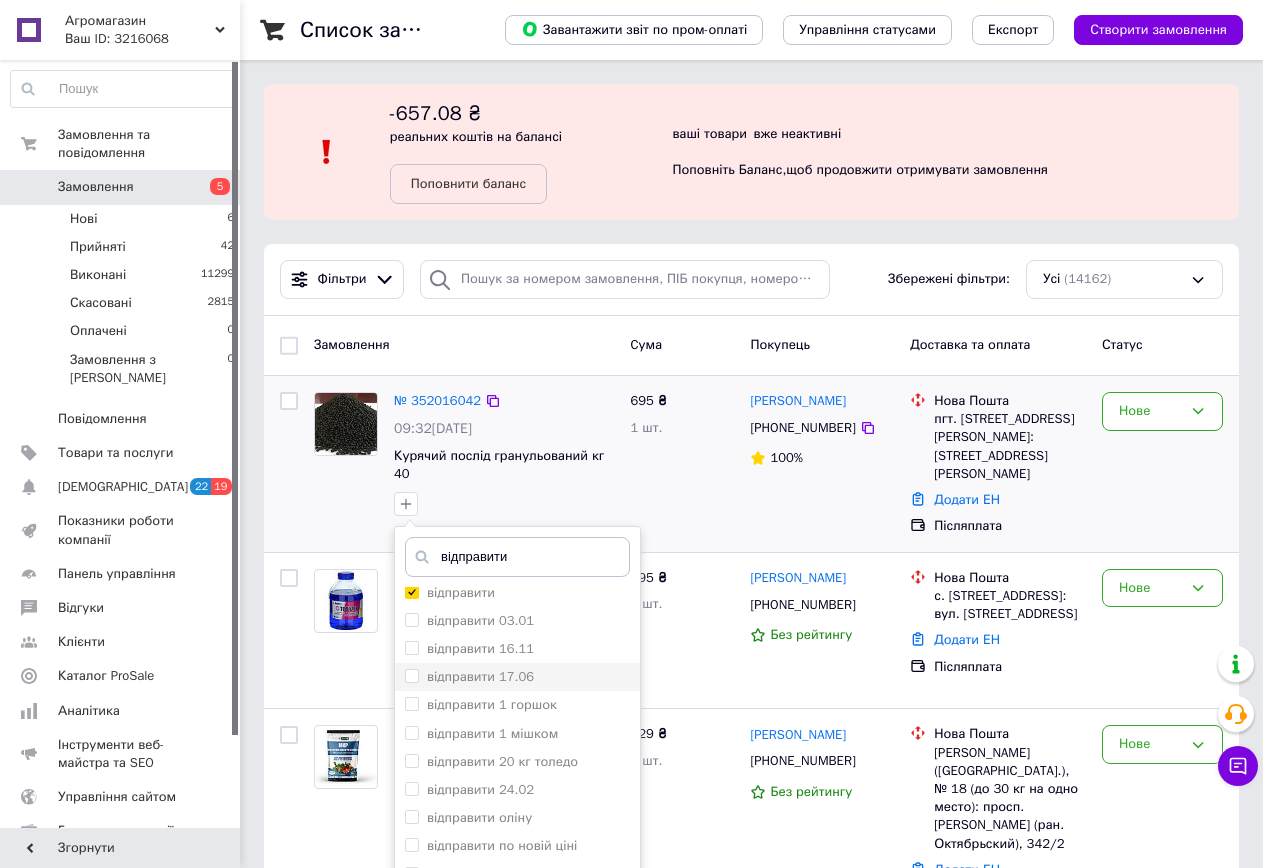 scroll, scrollTop: 10, scrollLeft: 0, axis: vertical 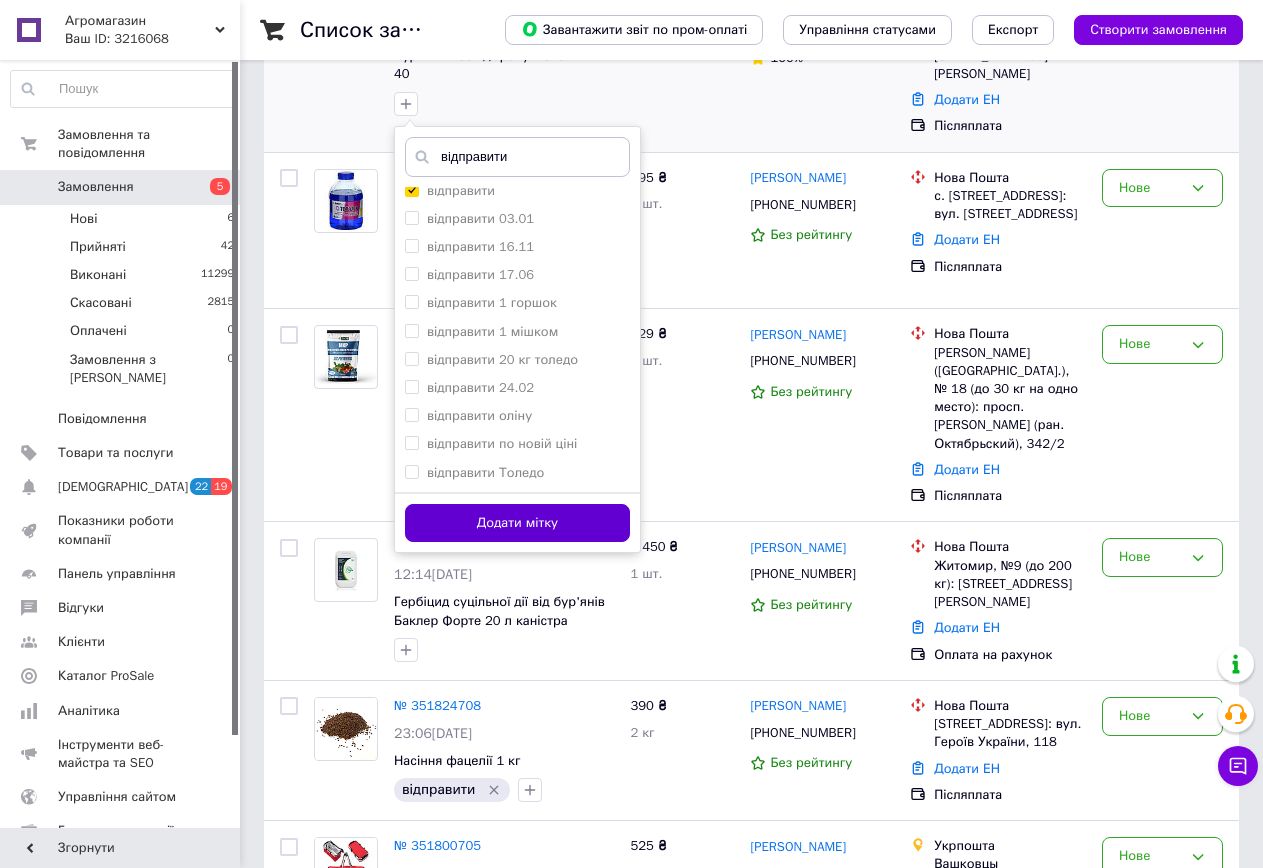click on "Додати мітку" at bounding box center (517, 523) 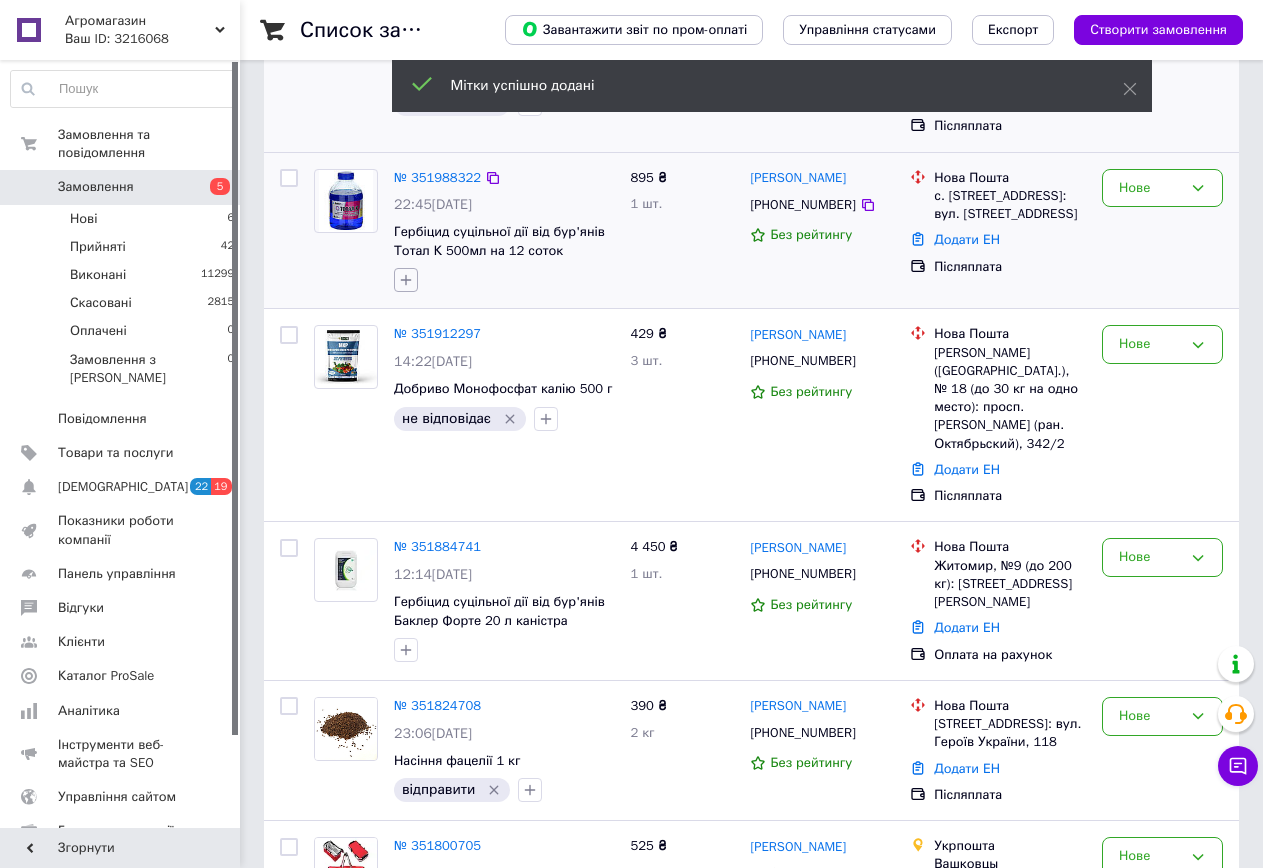 click 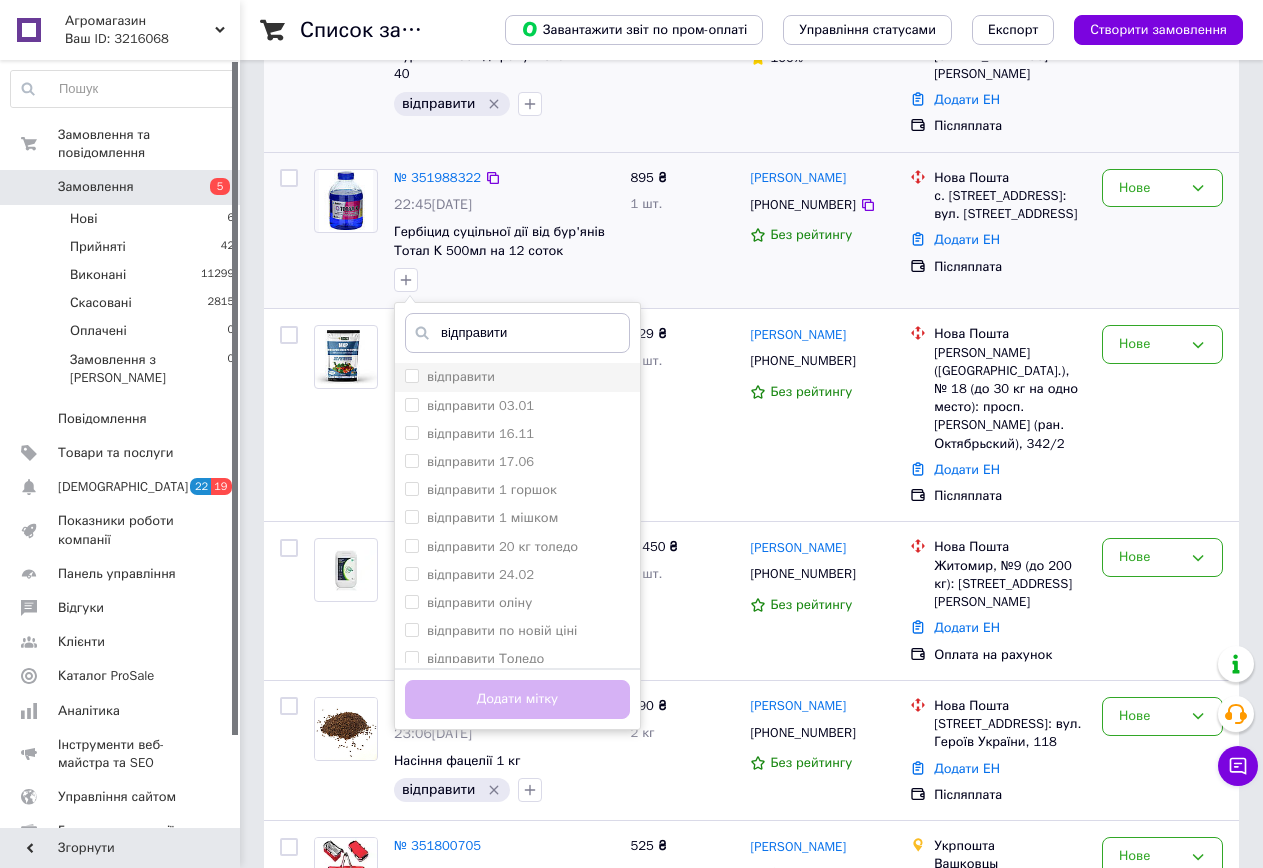type on "відправити" 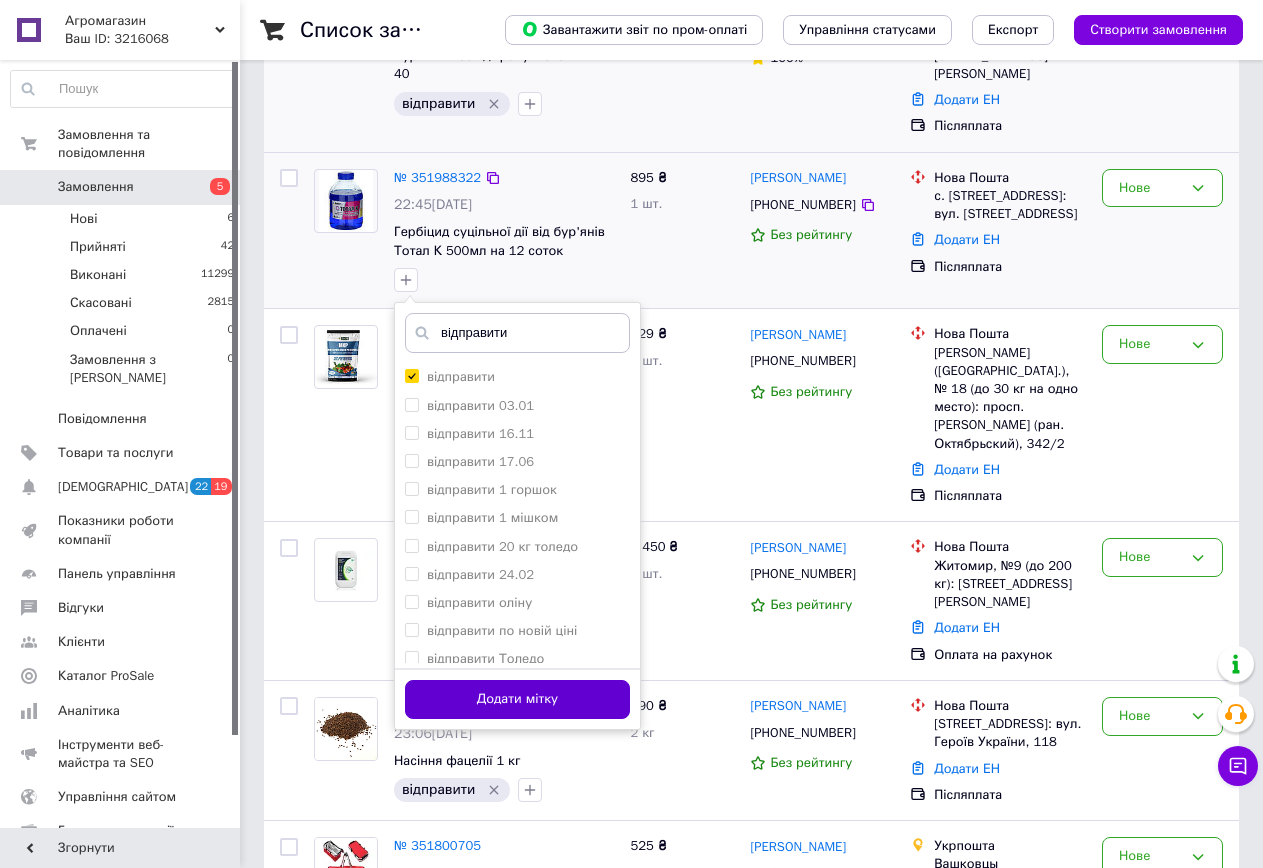 click on "Додати мітку" at bounding box center (517, 699) 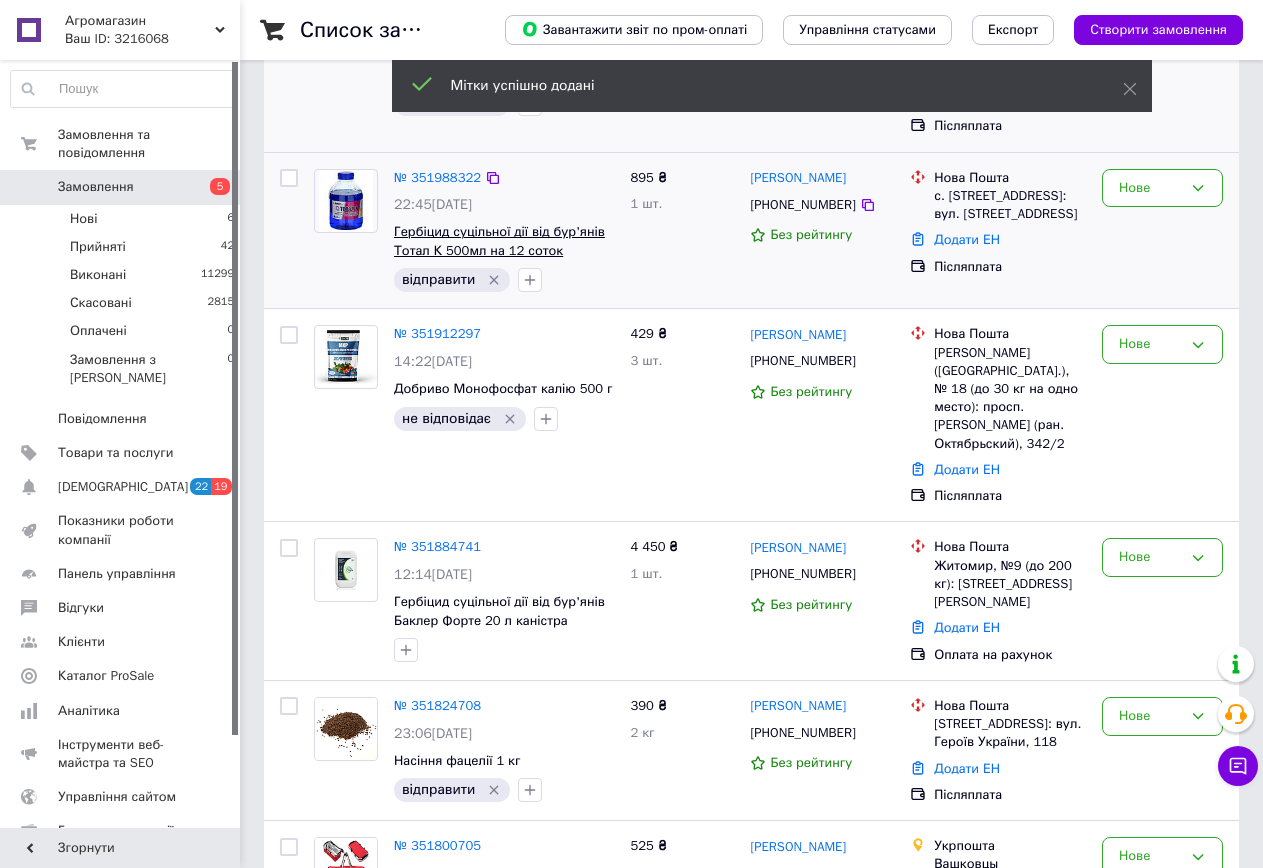click on "Гербіцид суцільної дії від бур'янів Тотал К 500мл на 12 соток" at bounding box center (499, 241) 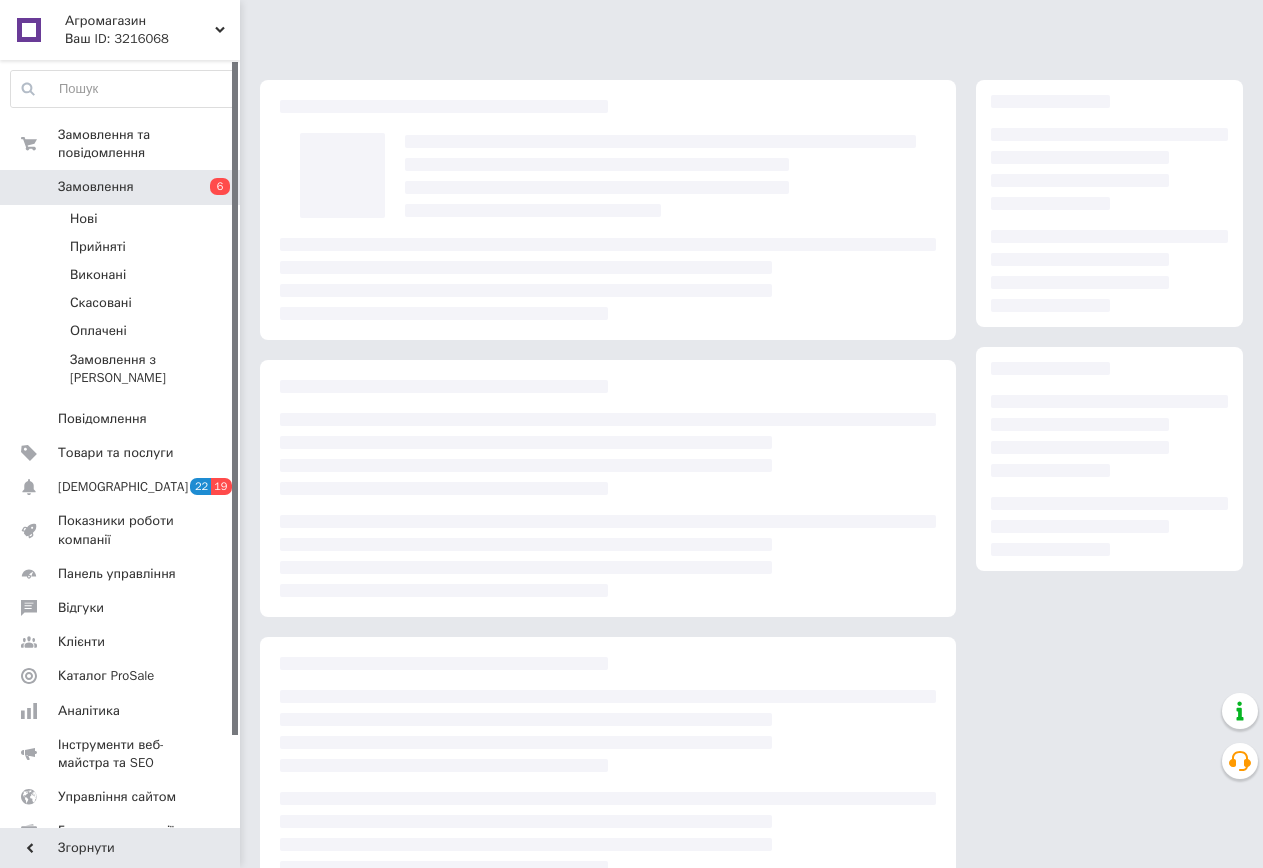scroll, scrollTop: 0, scrollLeft: 0, axis: both 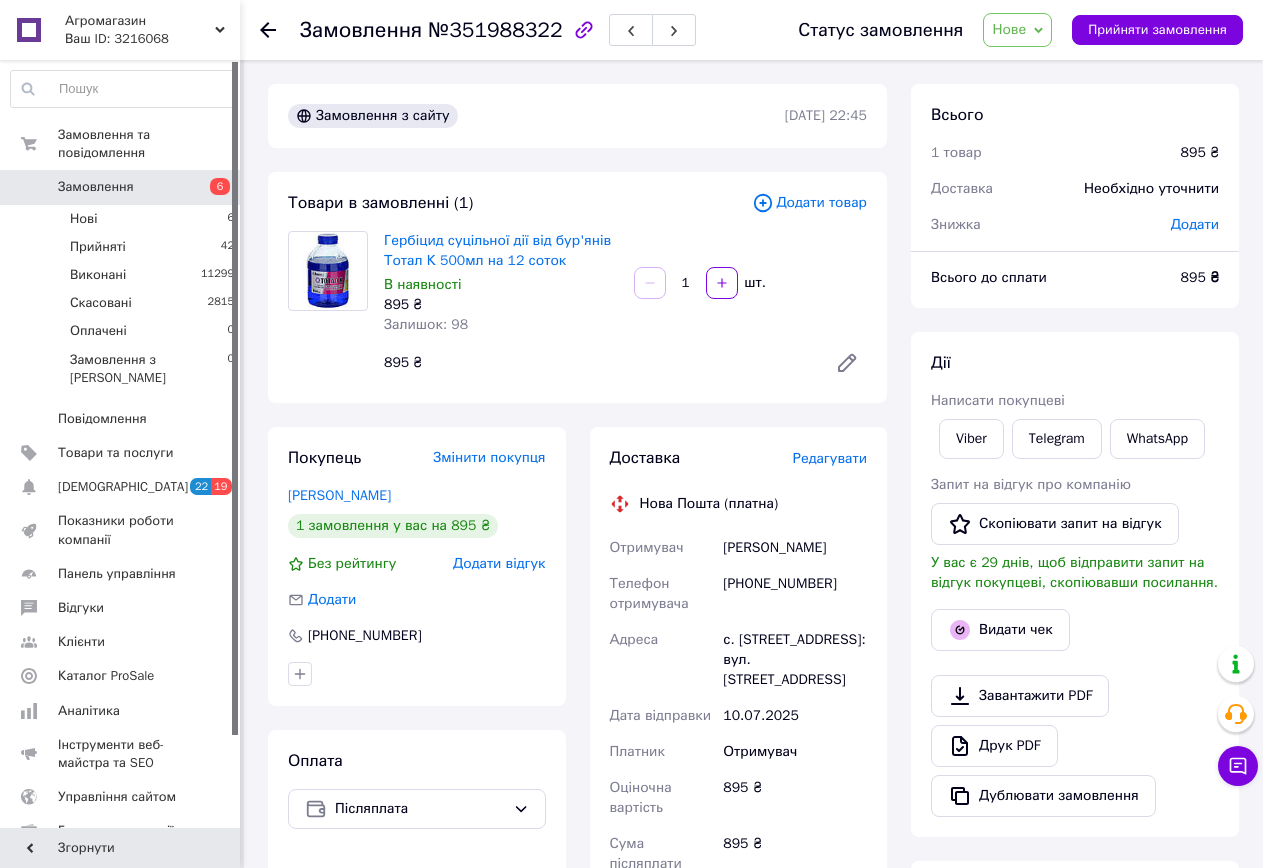 click 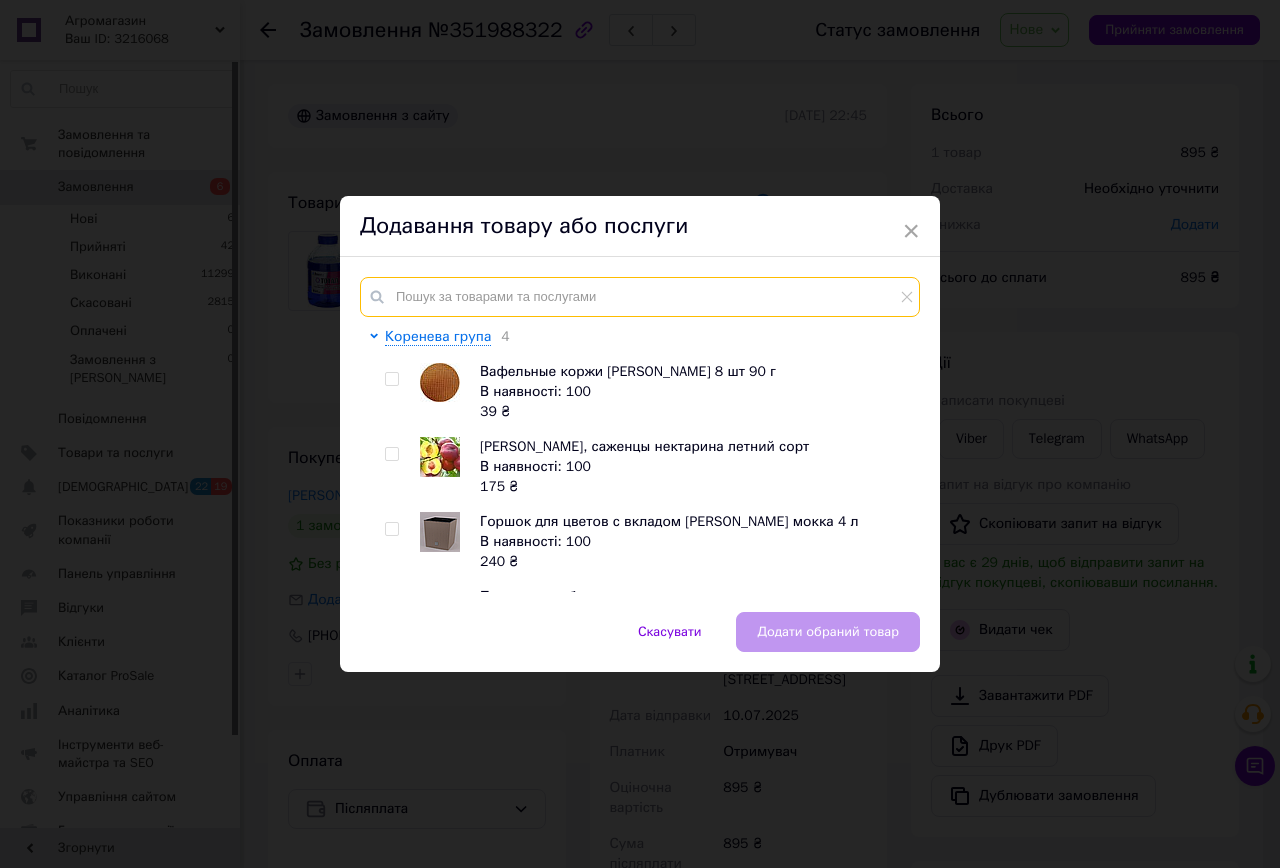 click at bounding box center [640, 297] 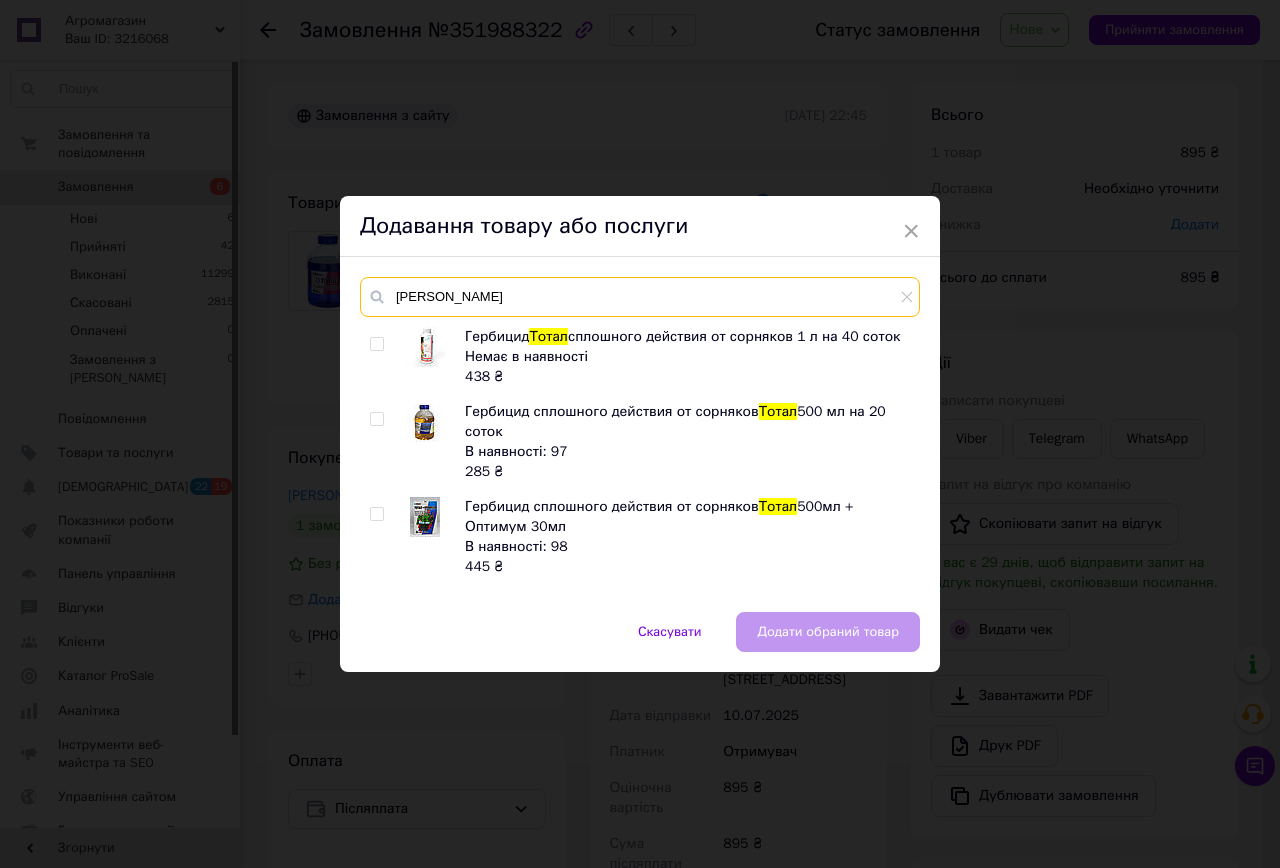 type on "гербіцид тотал" 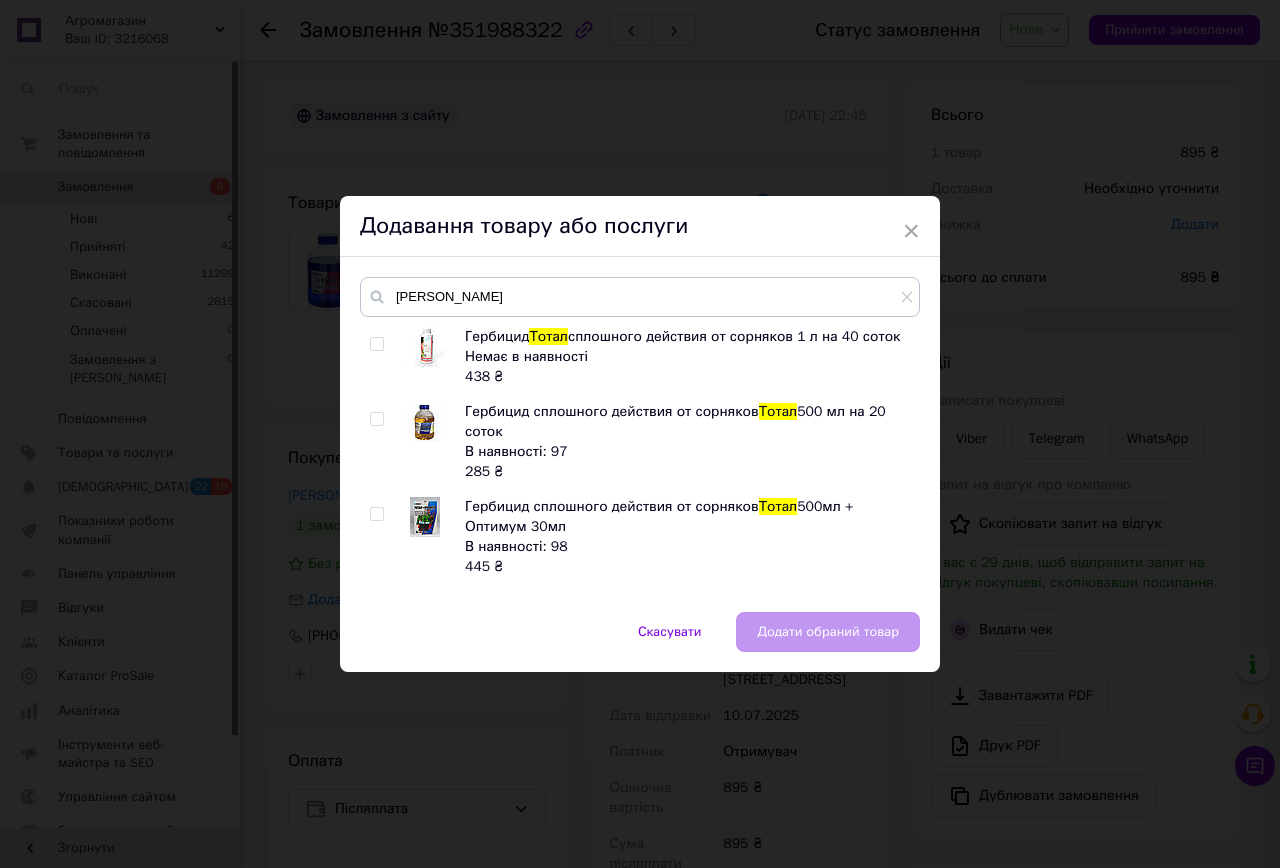 click at bounding box center [376, 514] 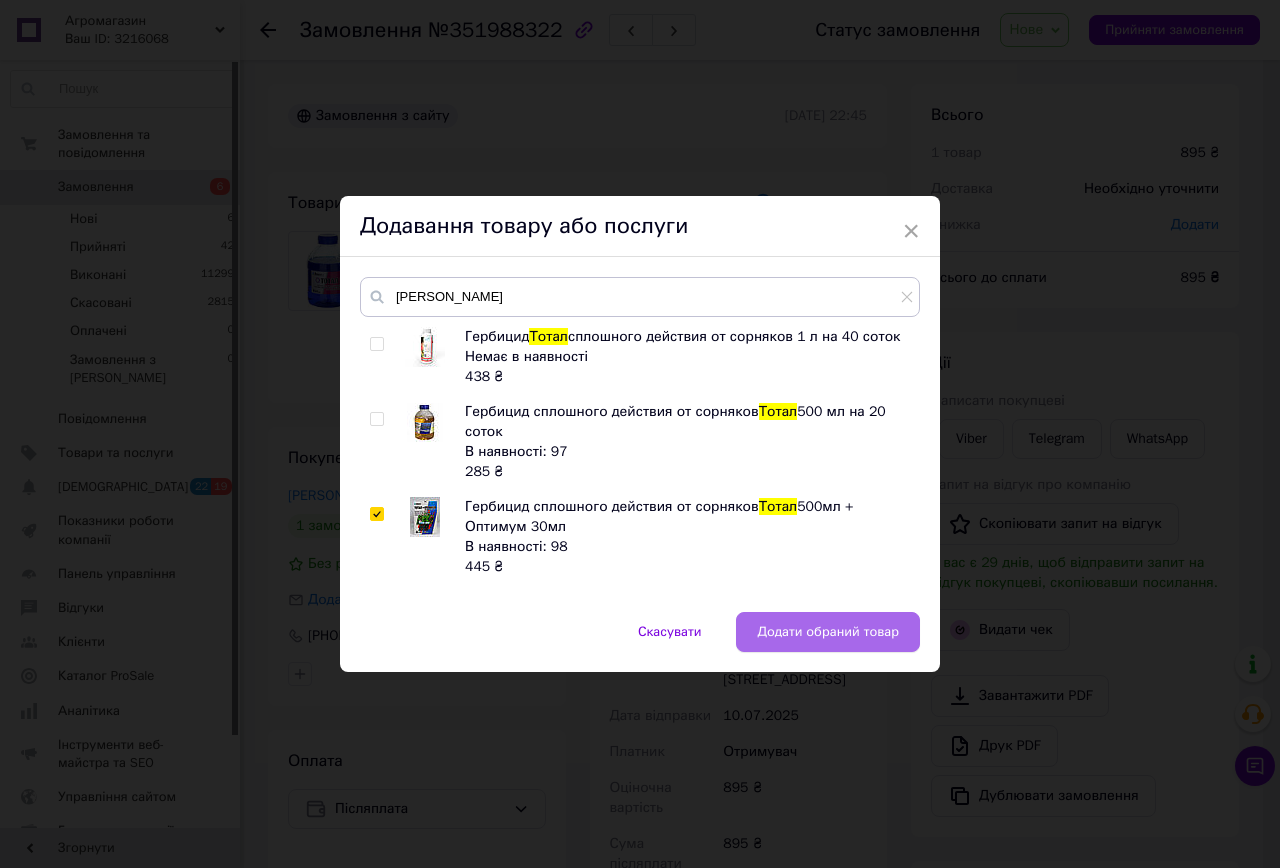click on "Додати обраний товар" at bounding box center [828, 632] 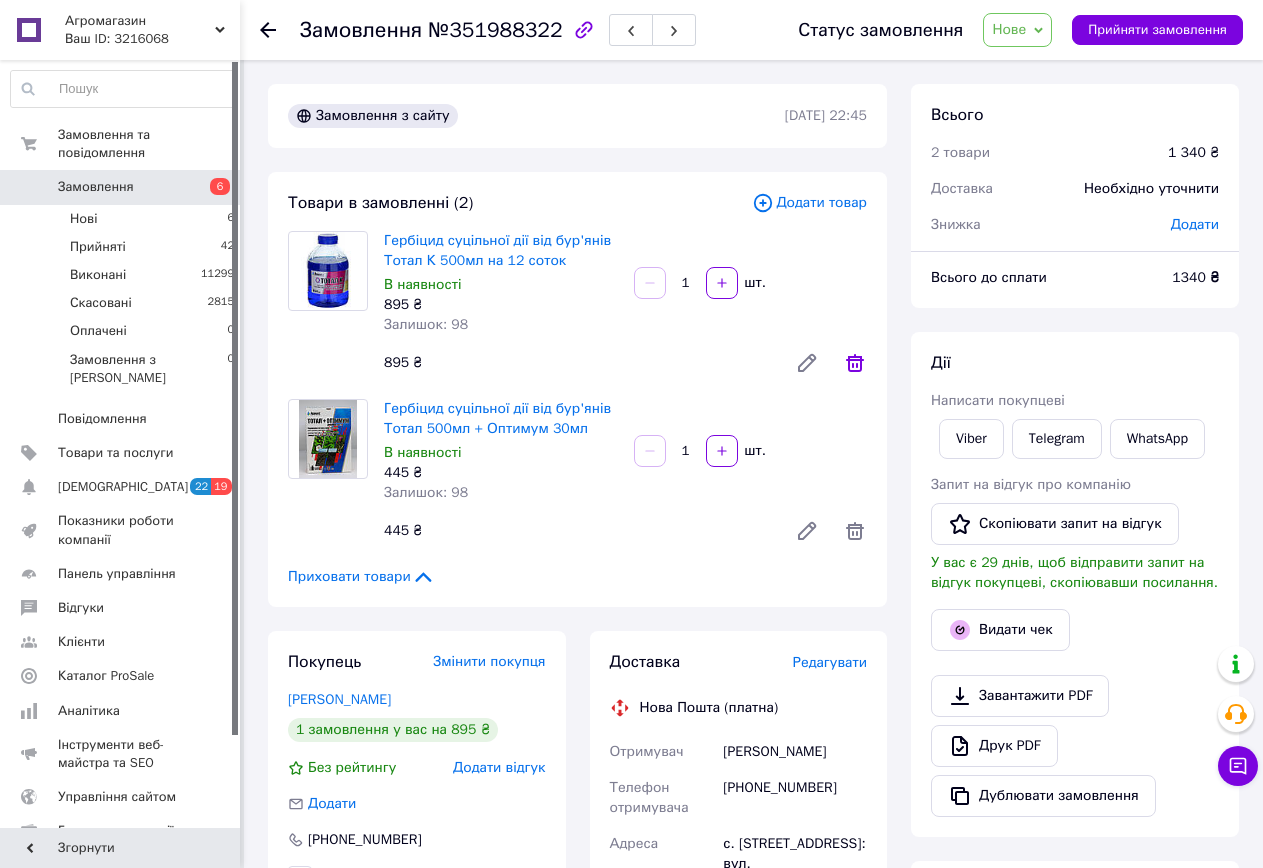 click 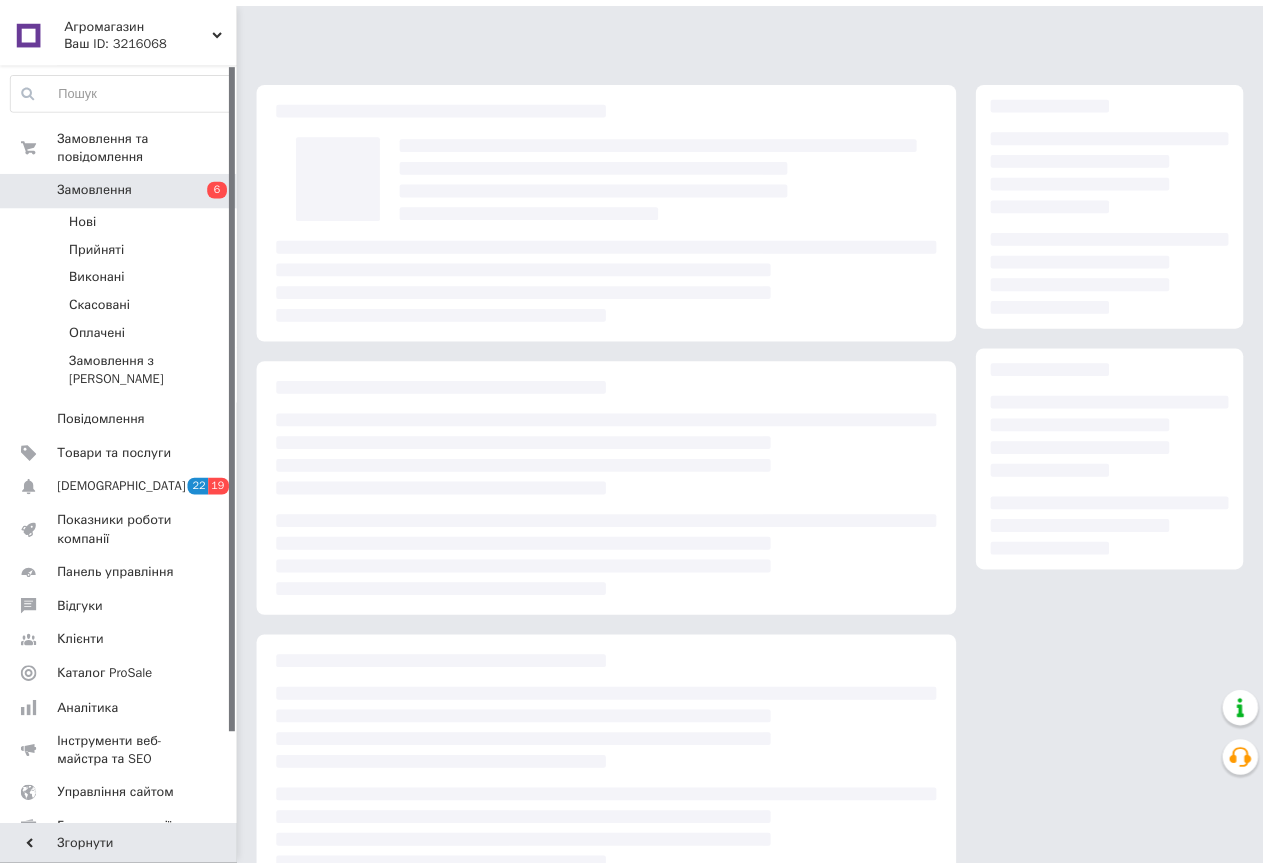 scroll, scrollTop: 0, scrollLeft: 0, axis: both 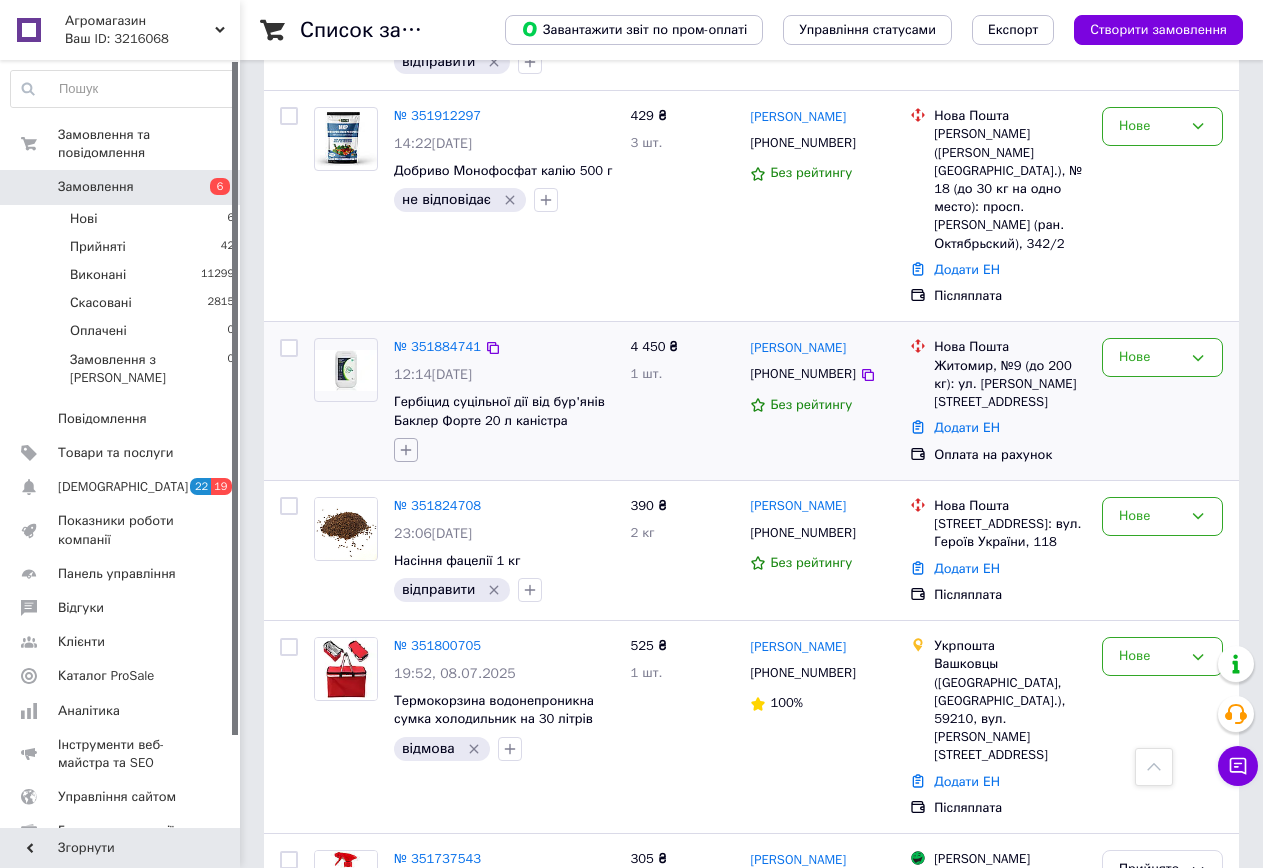 click 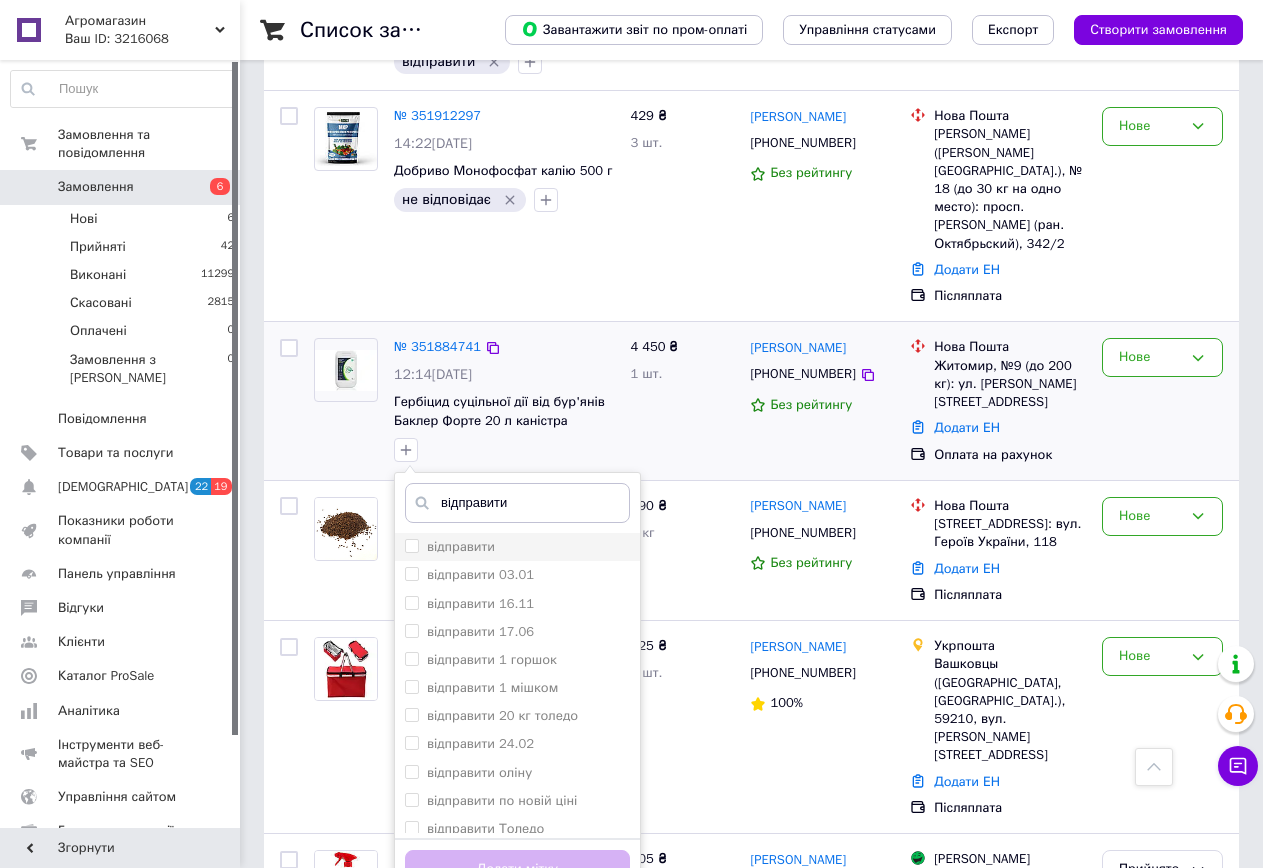 type on "відправити" 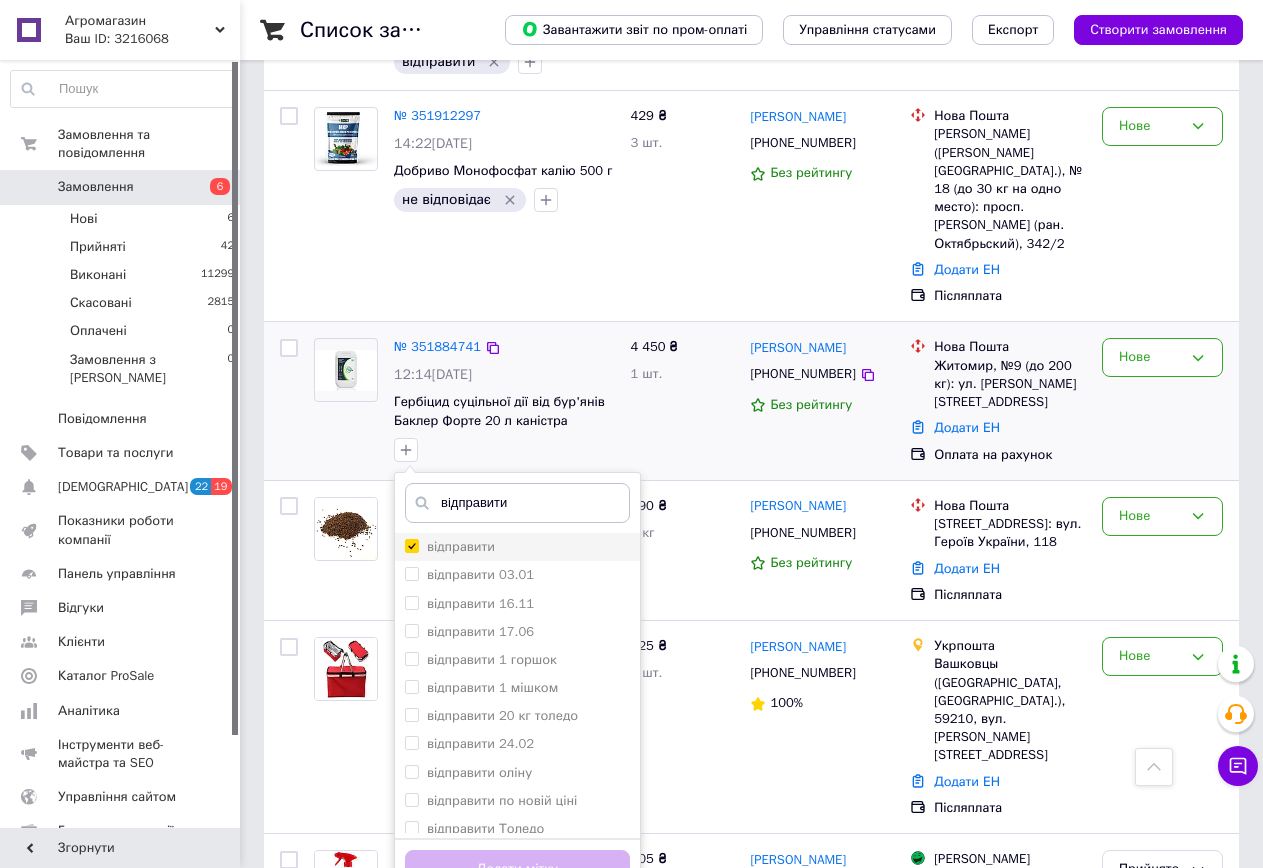 checkbox on "true" 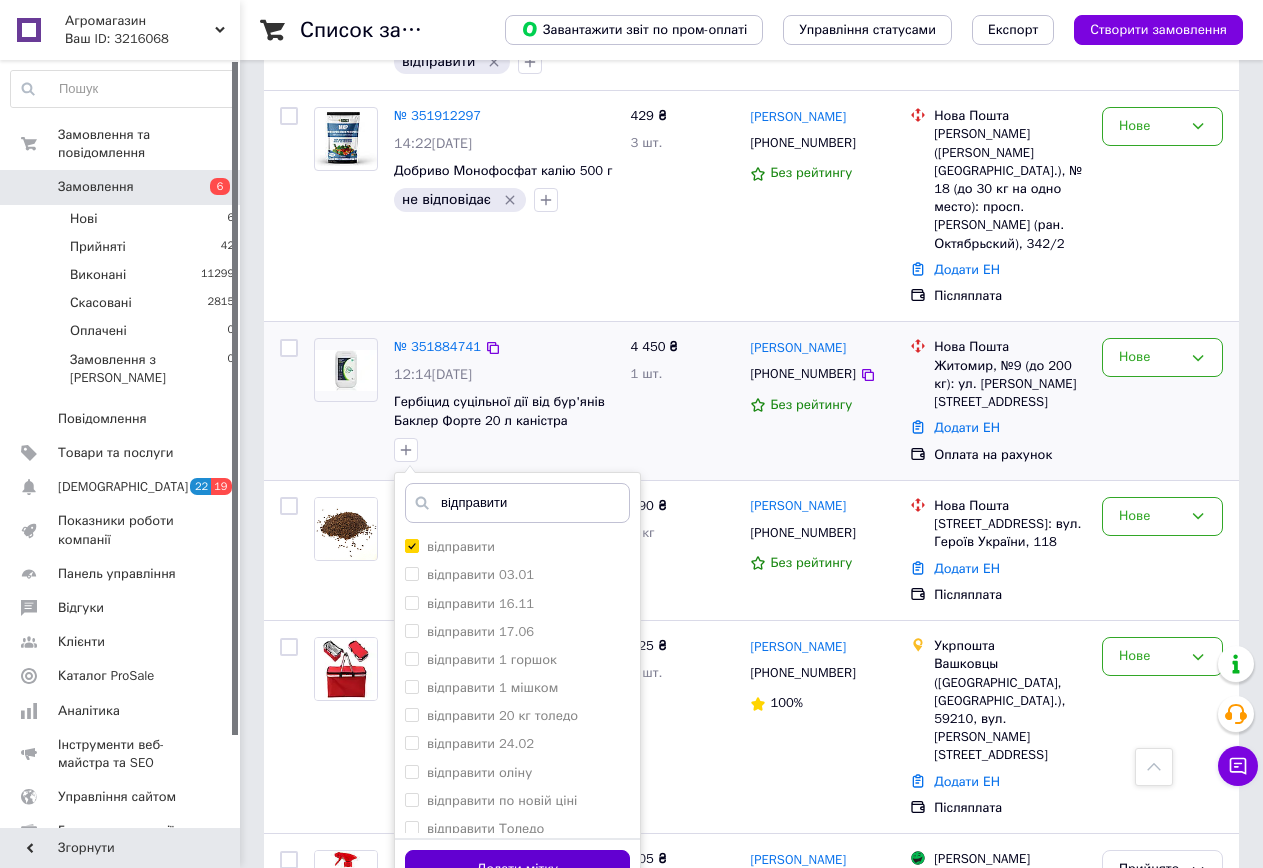 click on "Додати мітку" at bounding box center [517, 869] 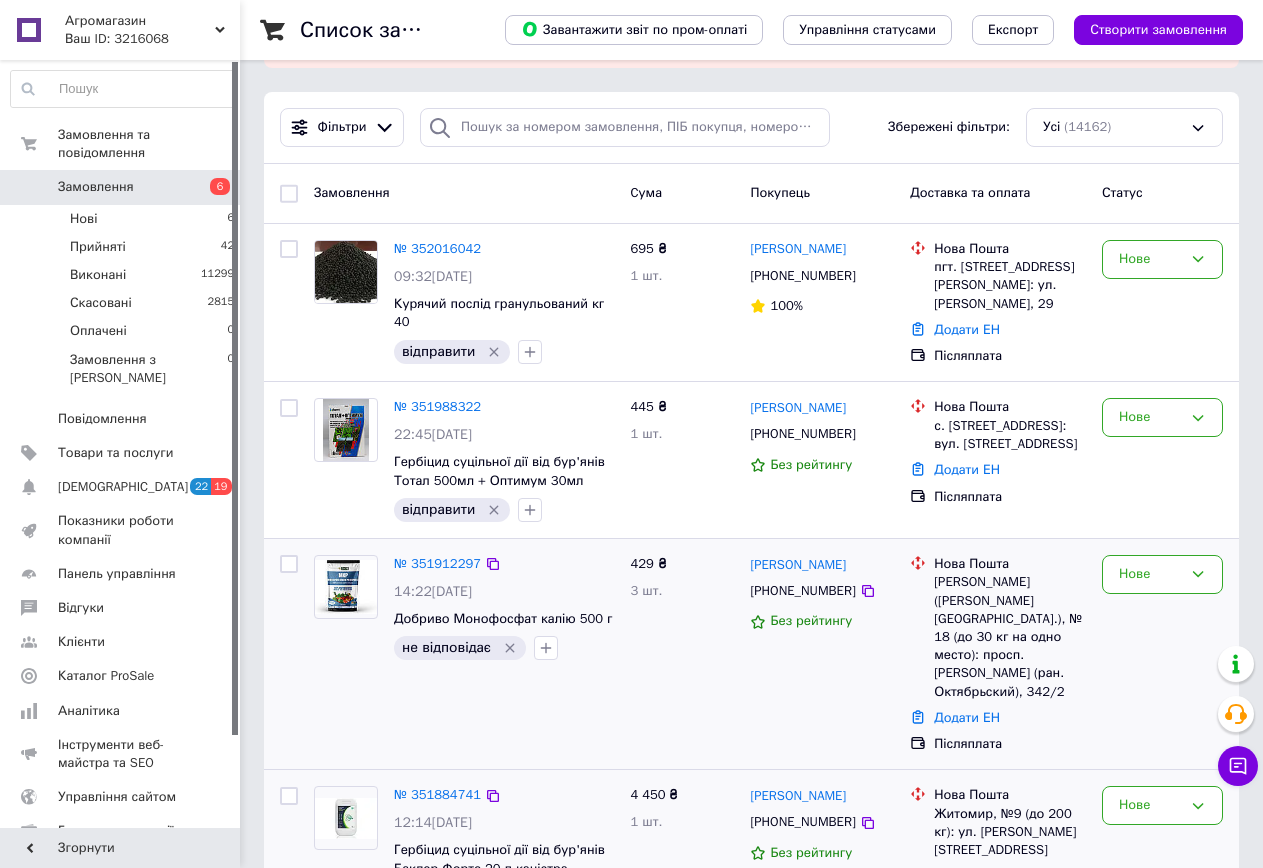 scroll, scrollTop: 100, scrollLeft: 0, axis: vertical 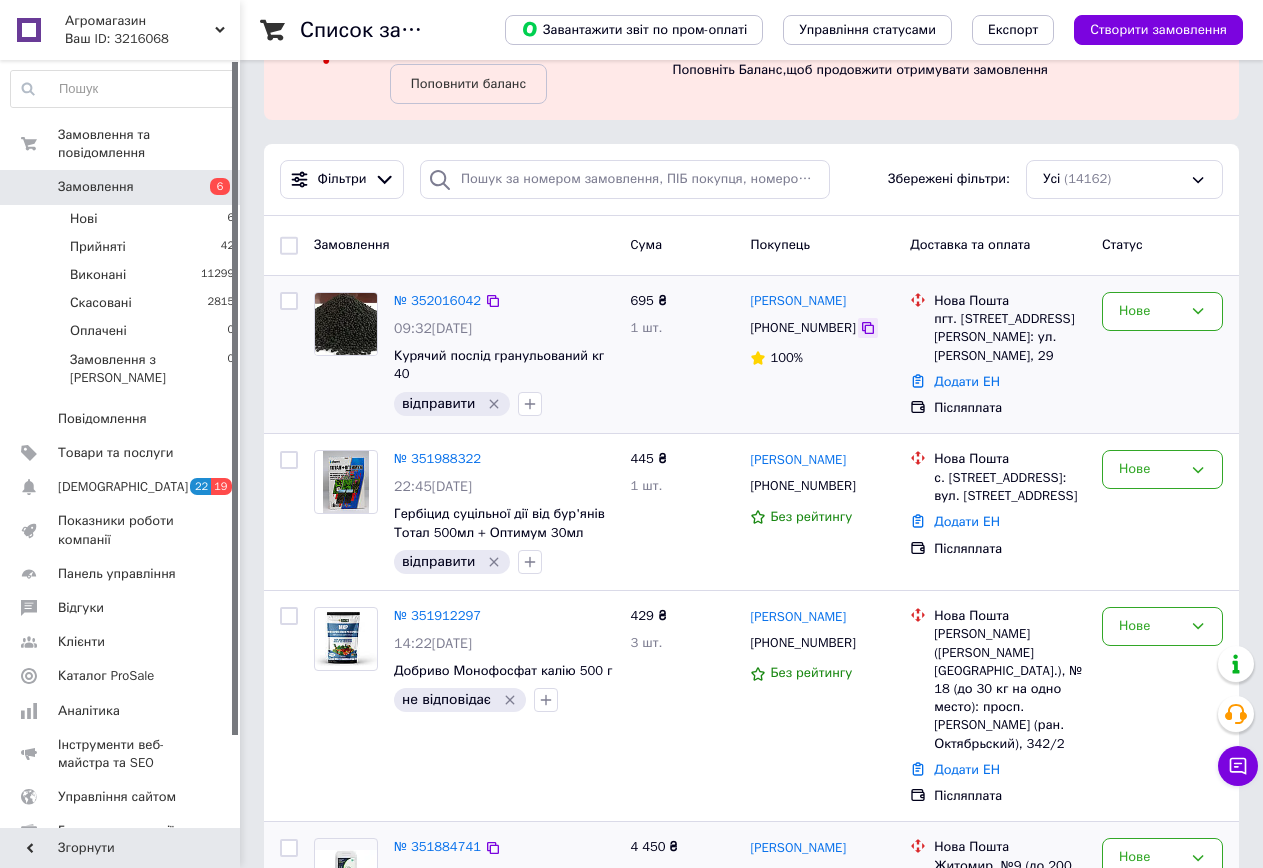 click 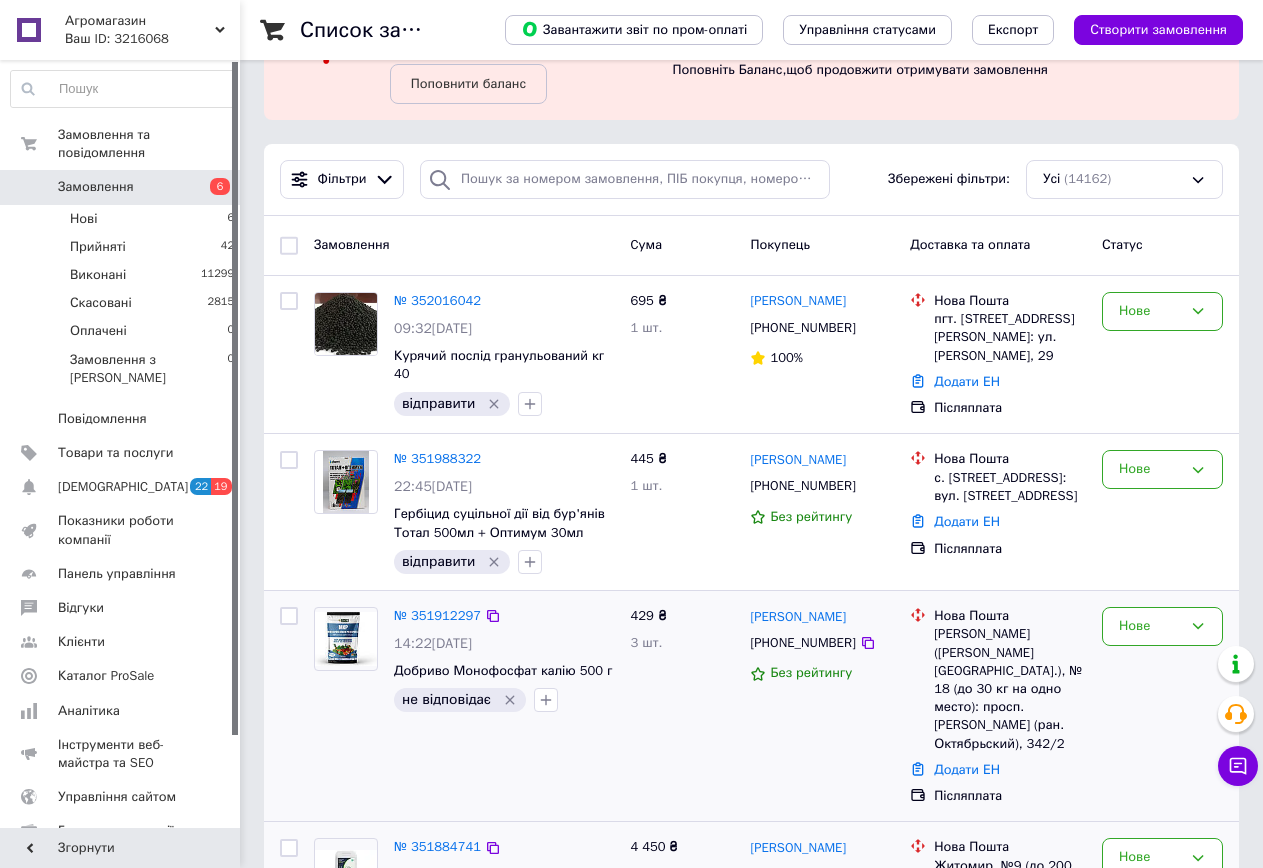 click 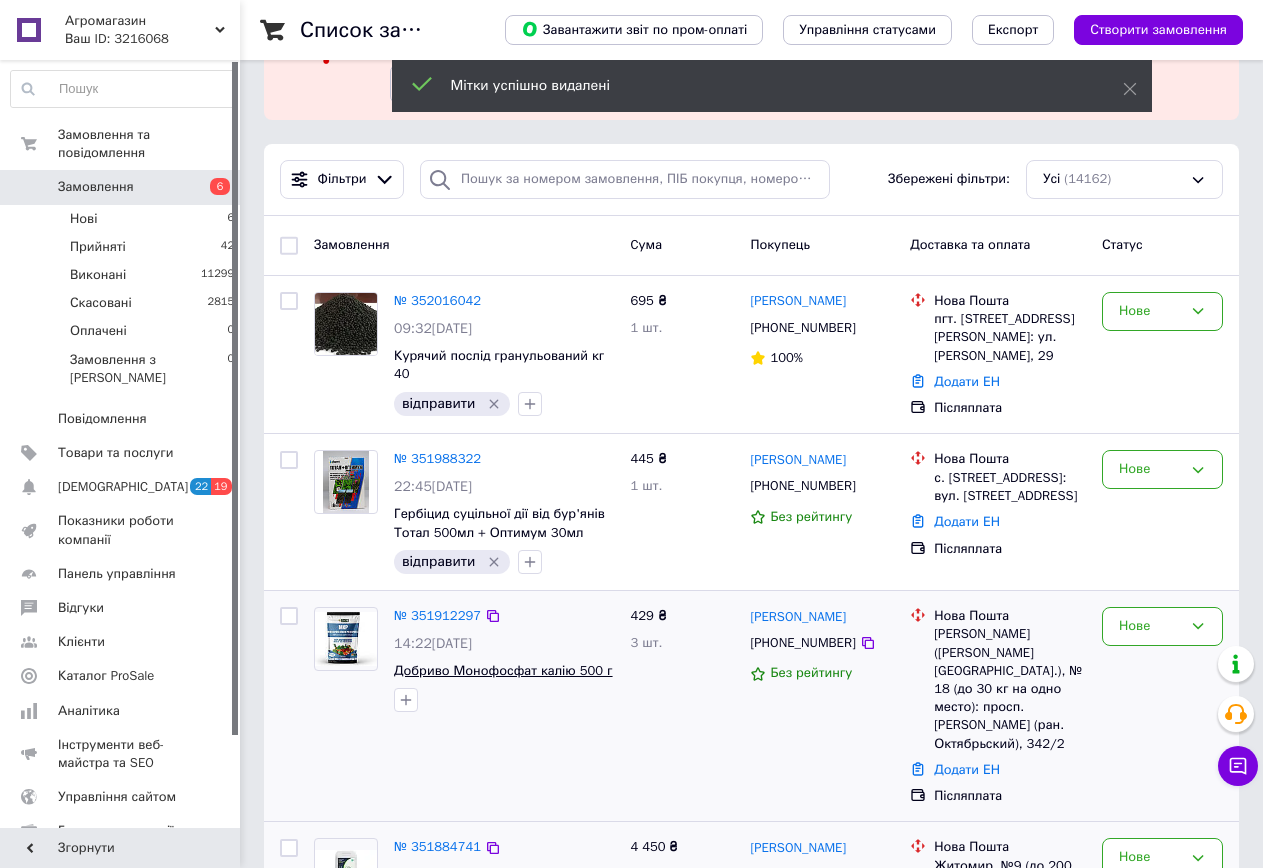 click on "Добриво Монофосфат калію 500 г" at bounding box center [503, 670] 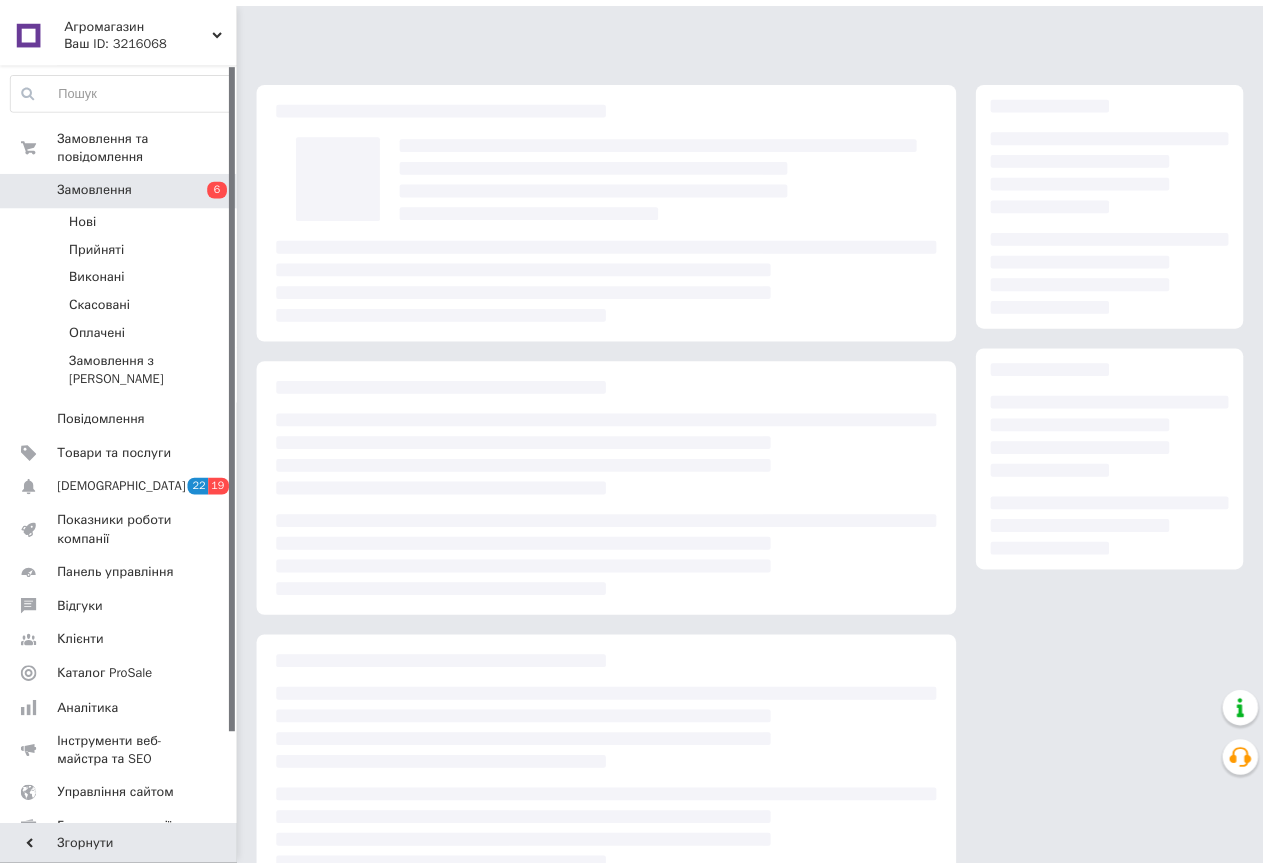 scroll, scrollTop: 0, scrollLeft: 0, axis: both 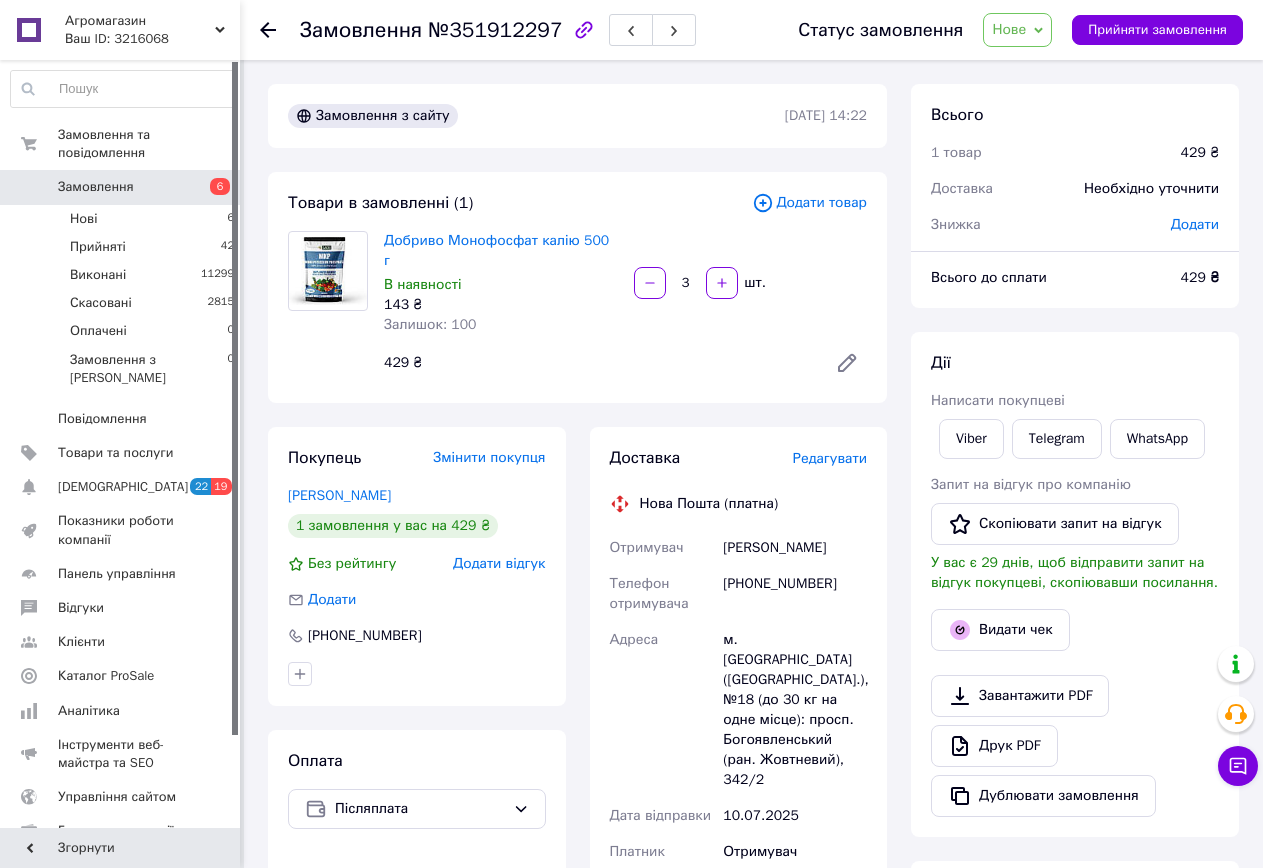 click 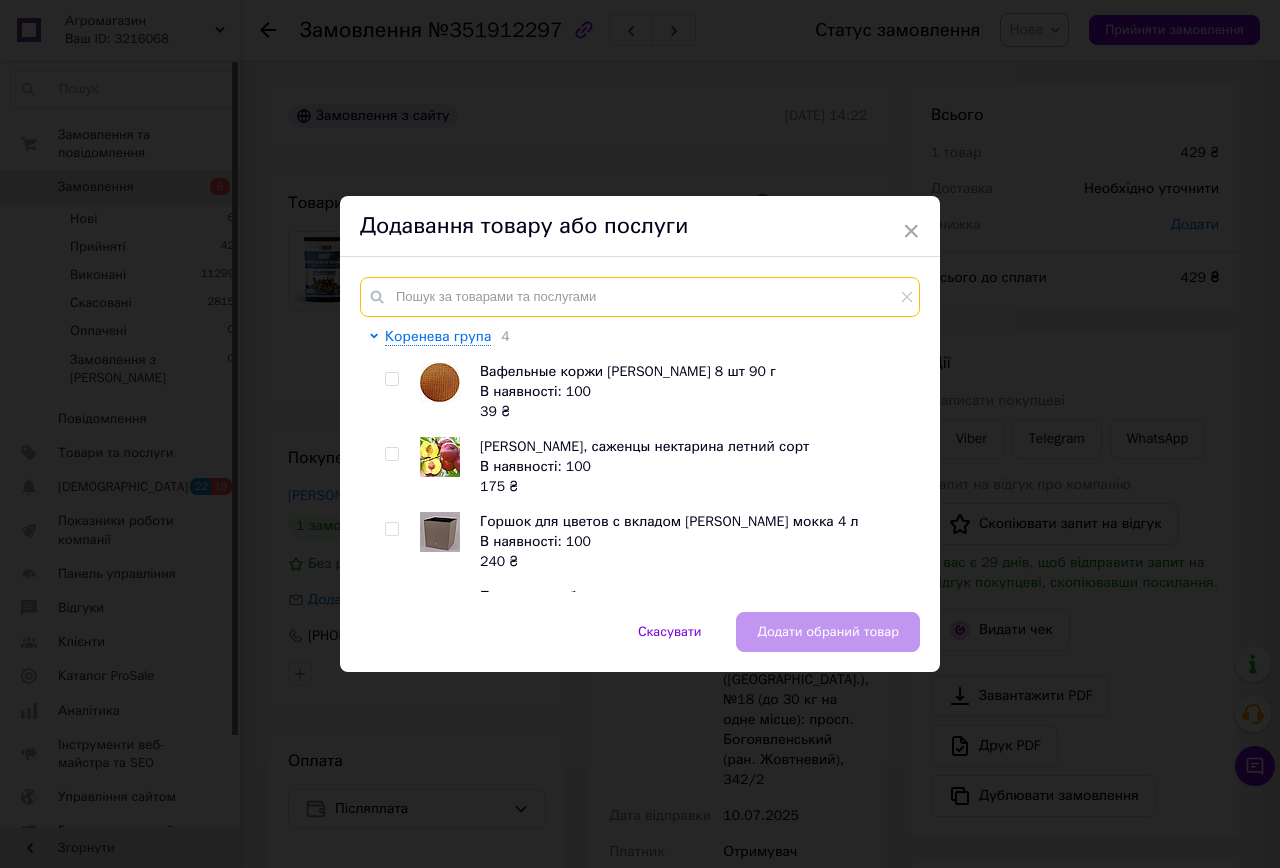 click at bounding box center [640, 297] 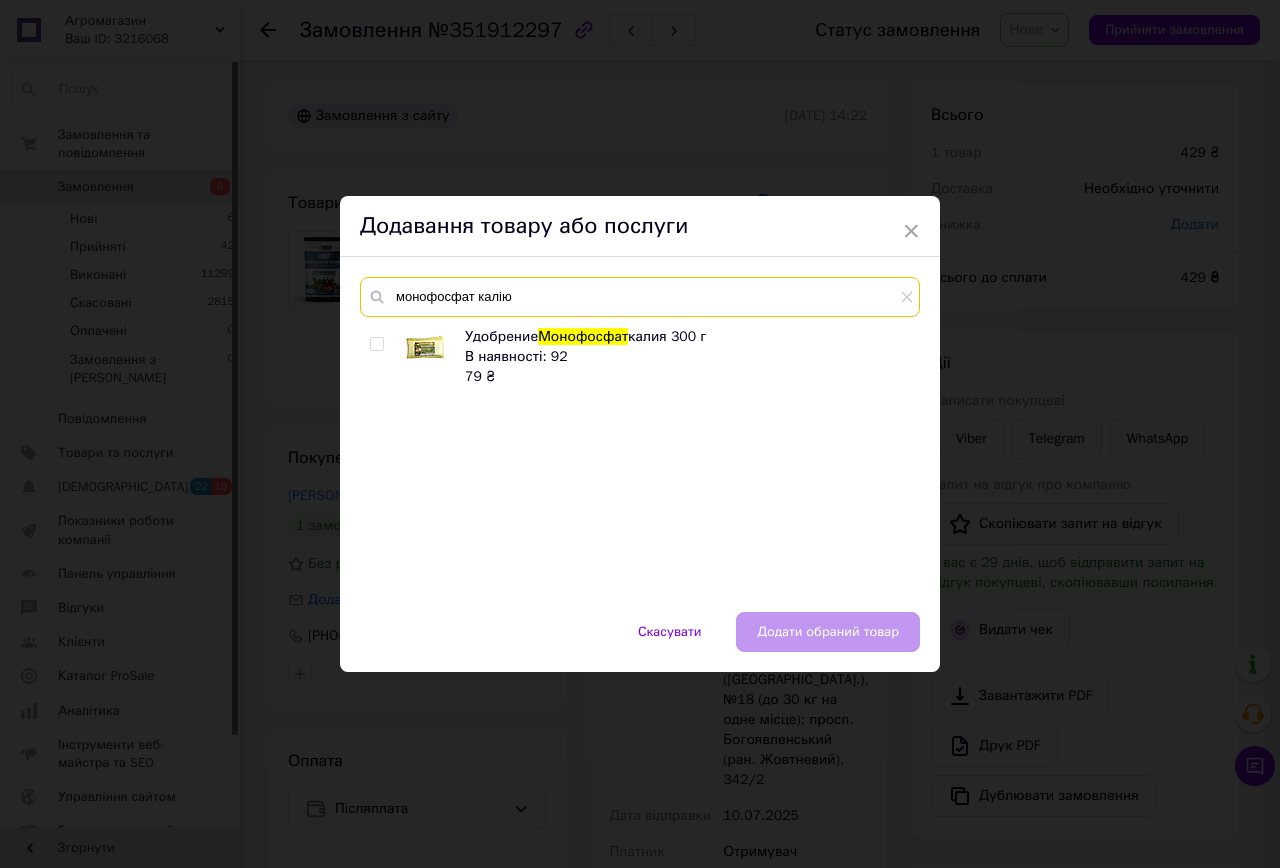 type on "монофосфат калію" 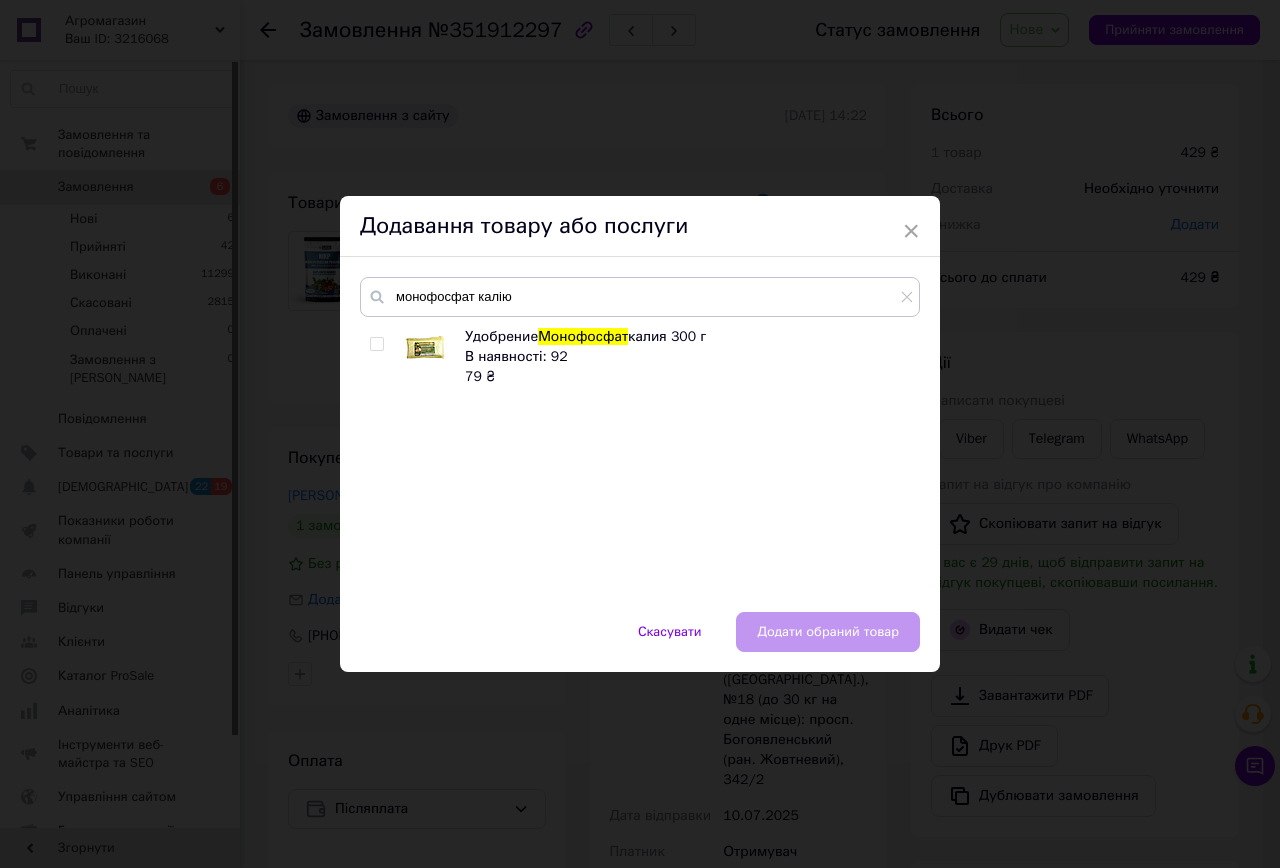 click at bounding box center [376, 344] 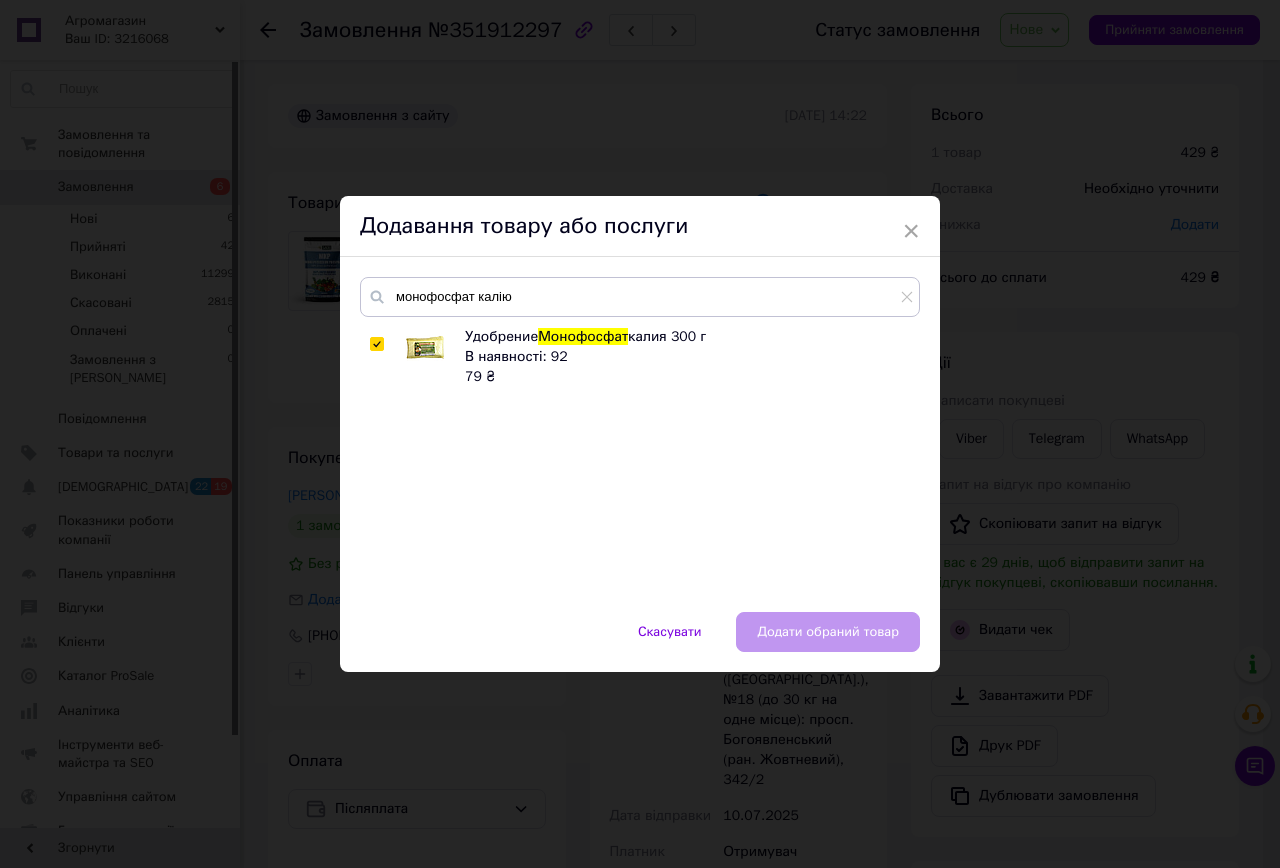 checkbox on "true" 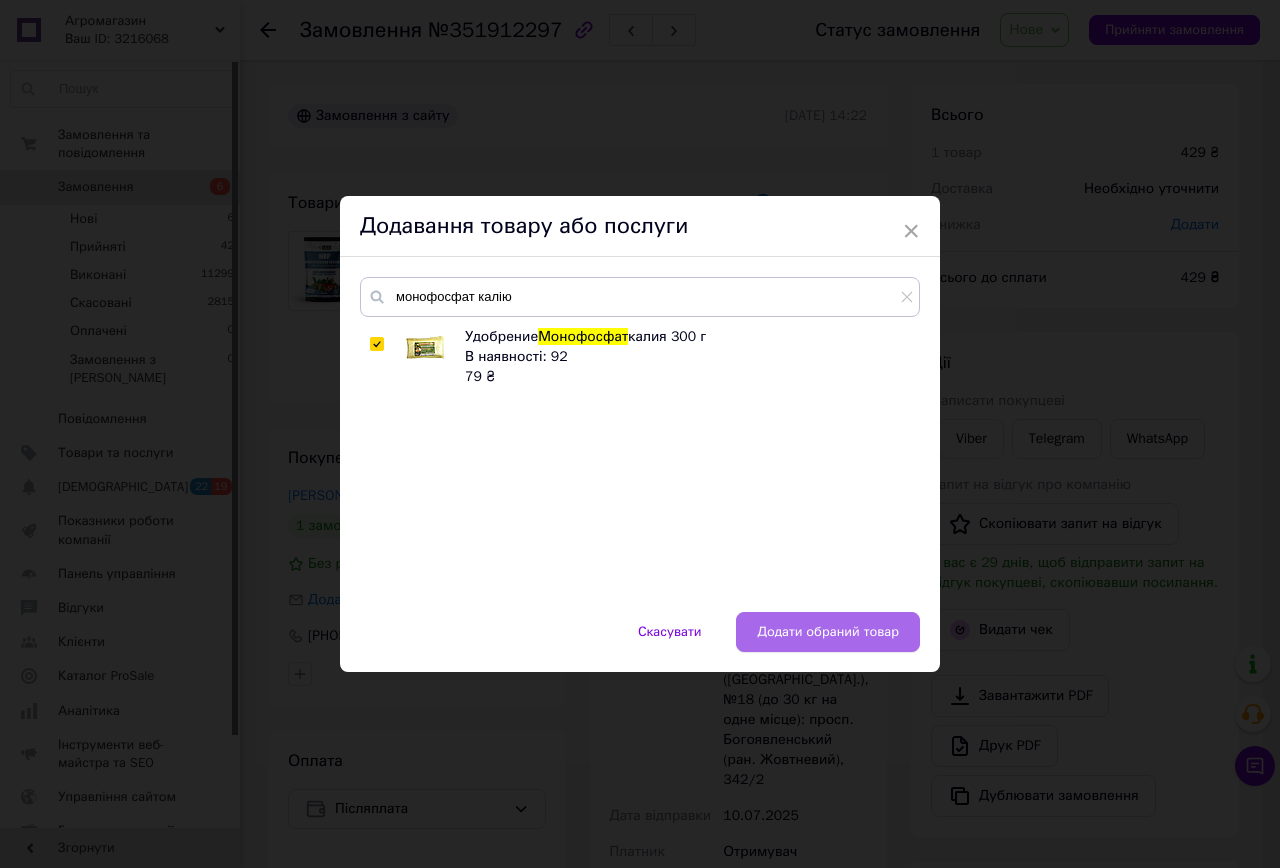 click on "Додати обраний товар" at bounding box center [828, 632] 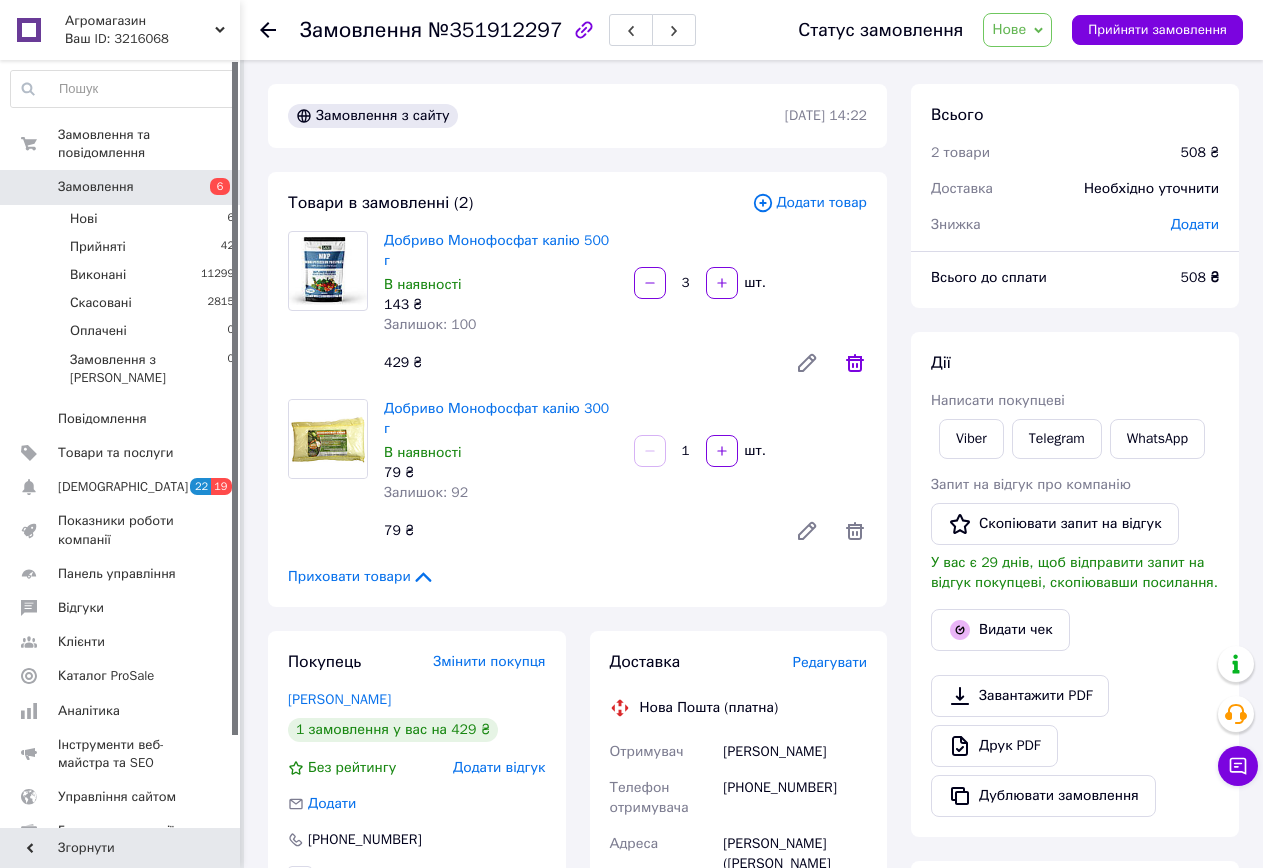 click 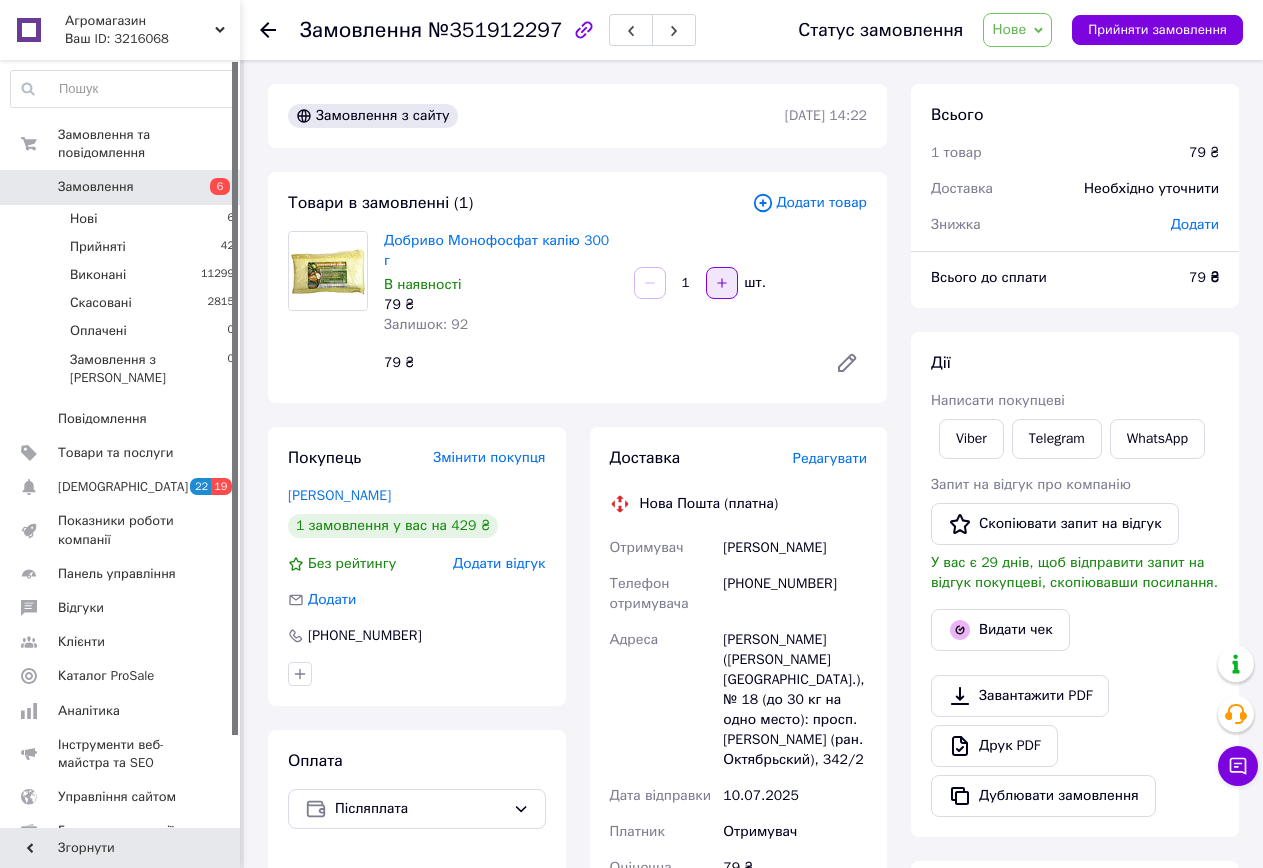 click 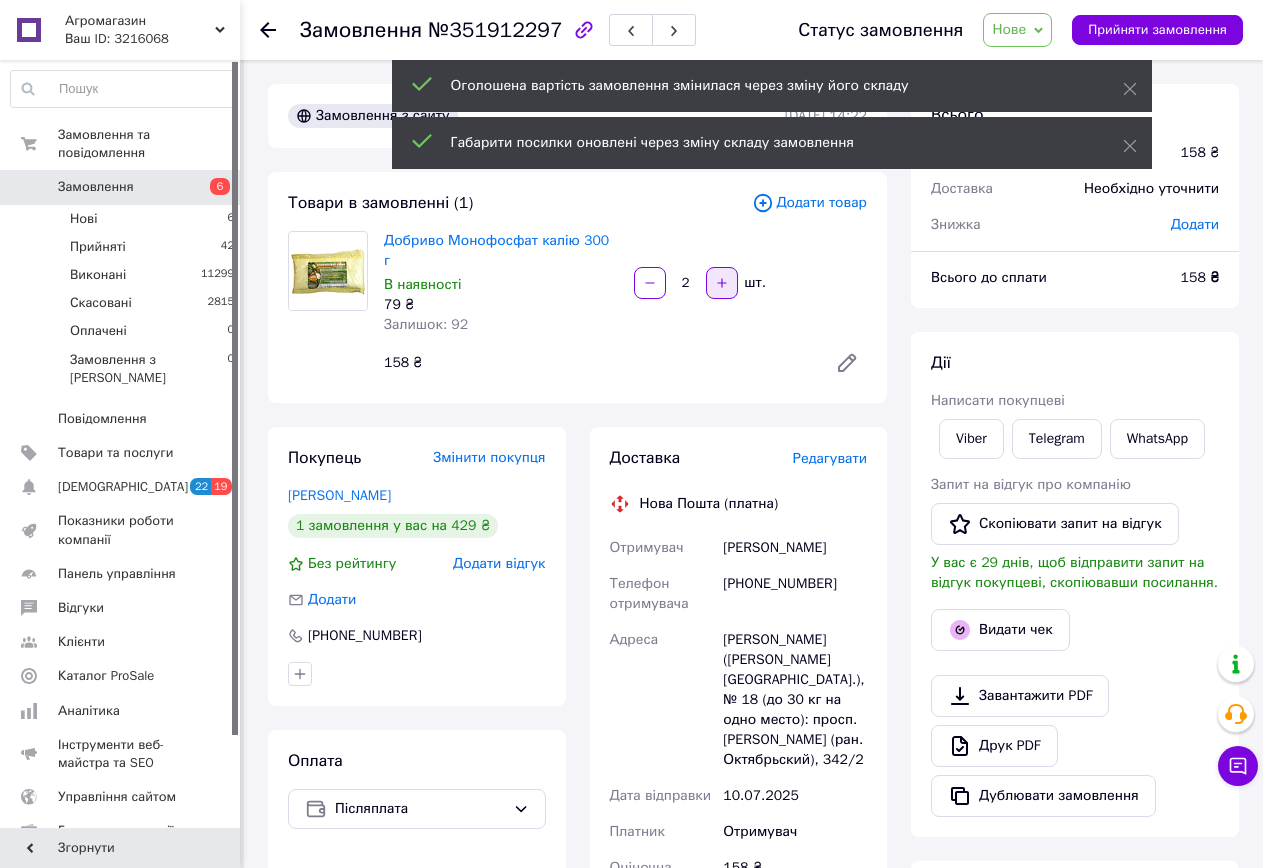 click 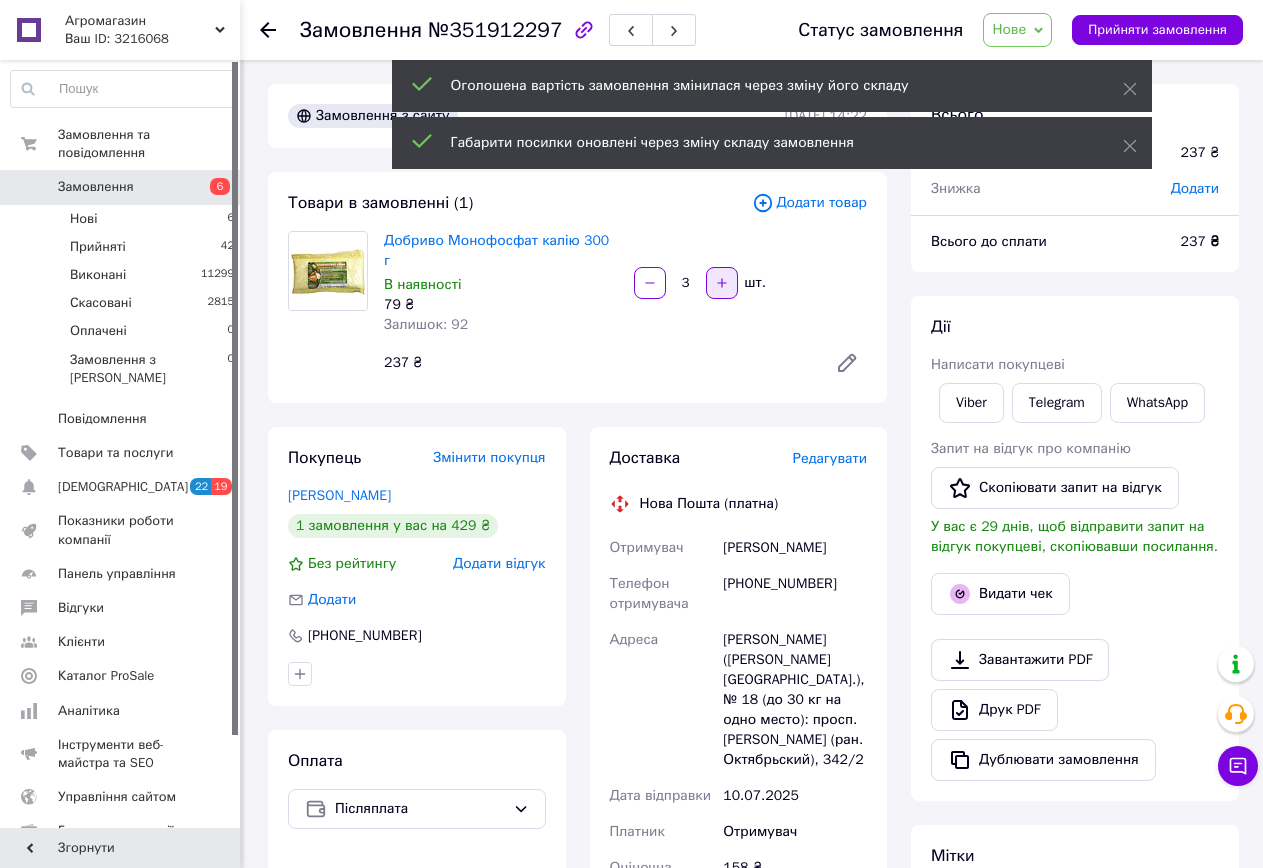 click 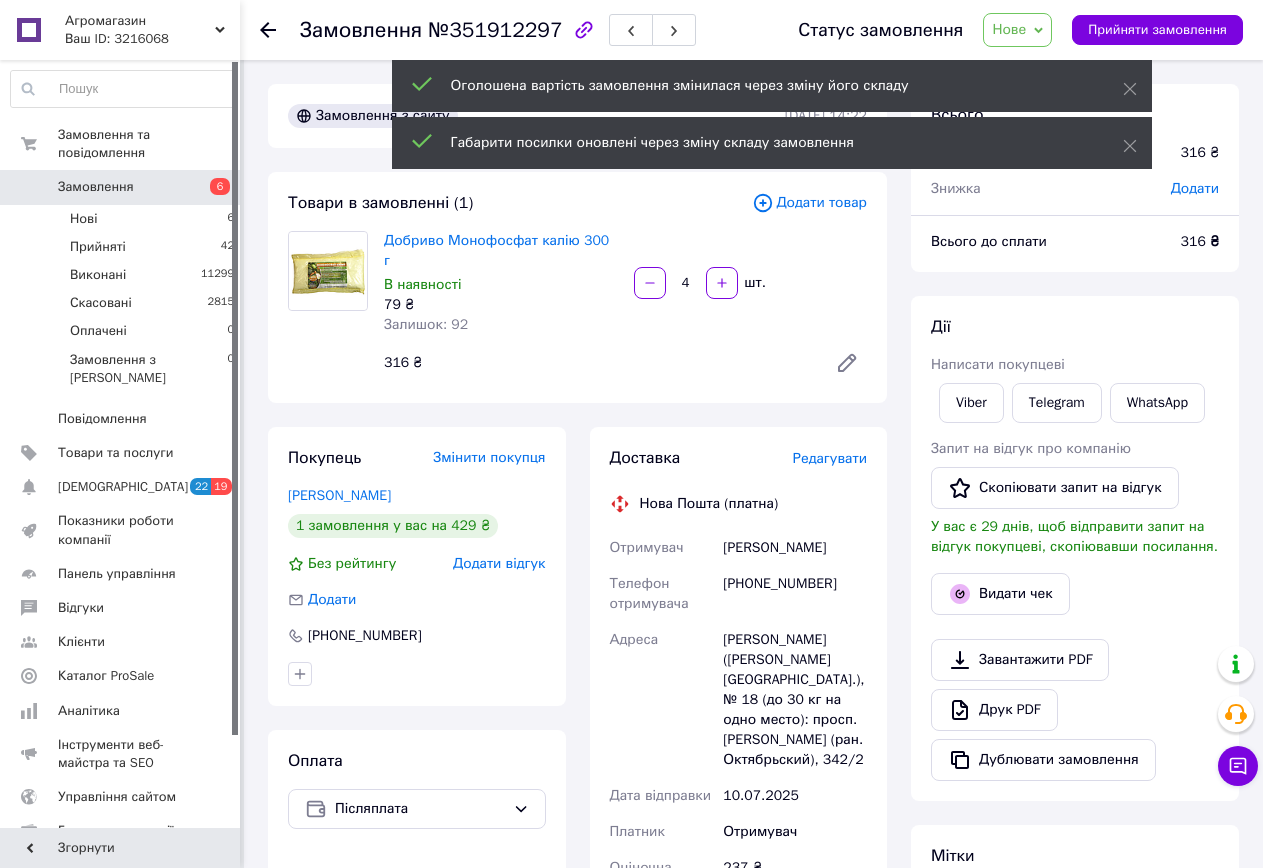 scroll, scrollTop: 36, scrollLeft: 0, axis: vertical 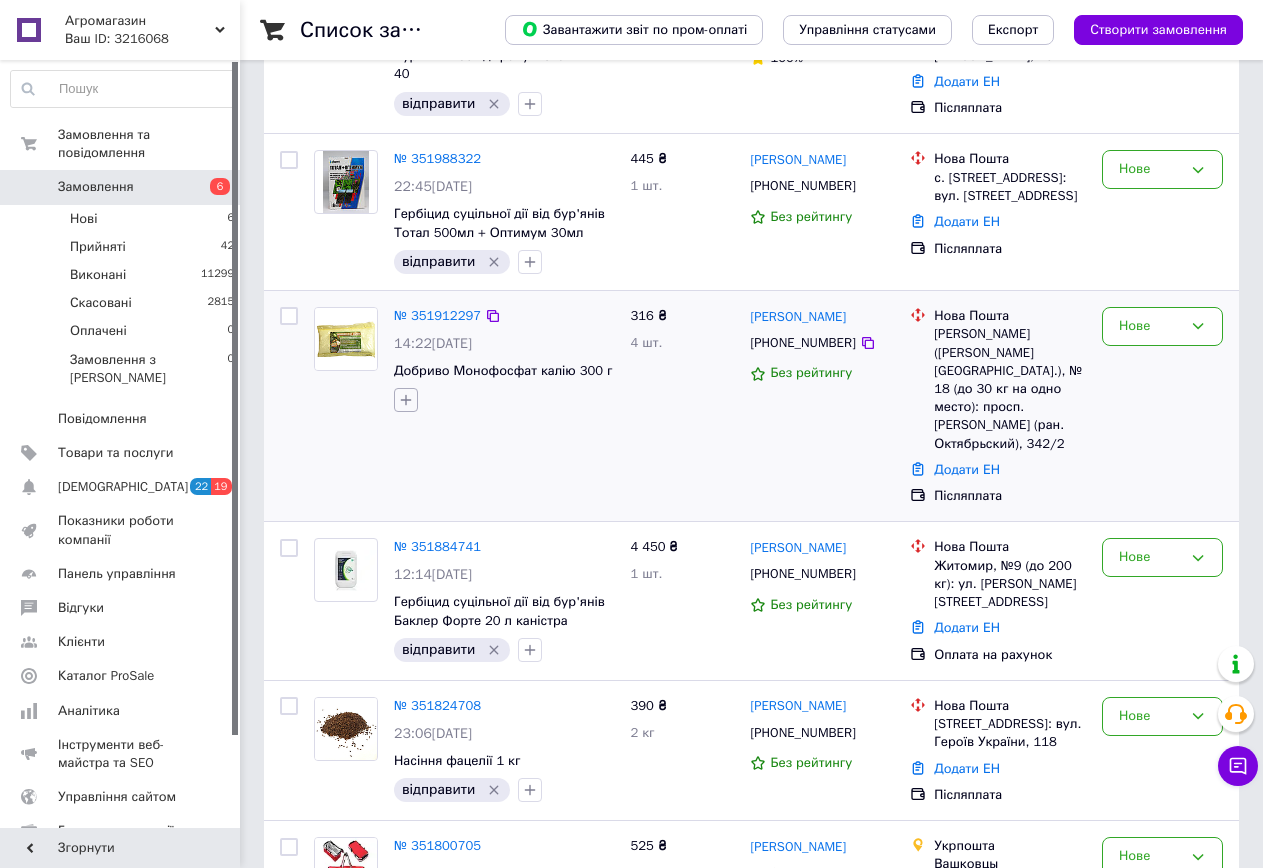 click 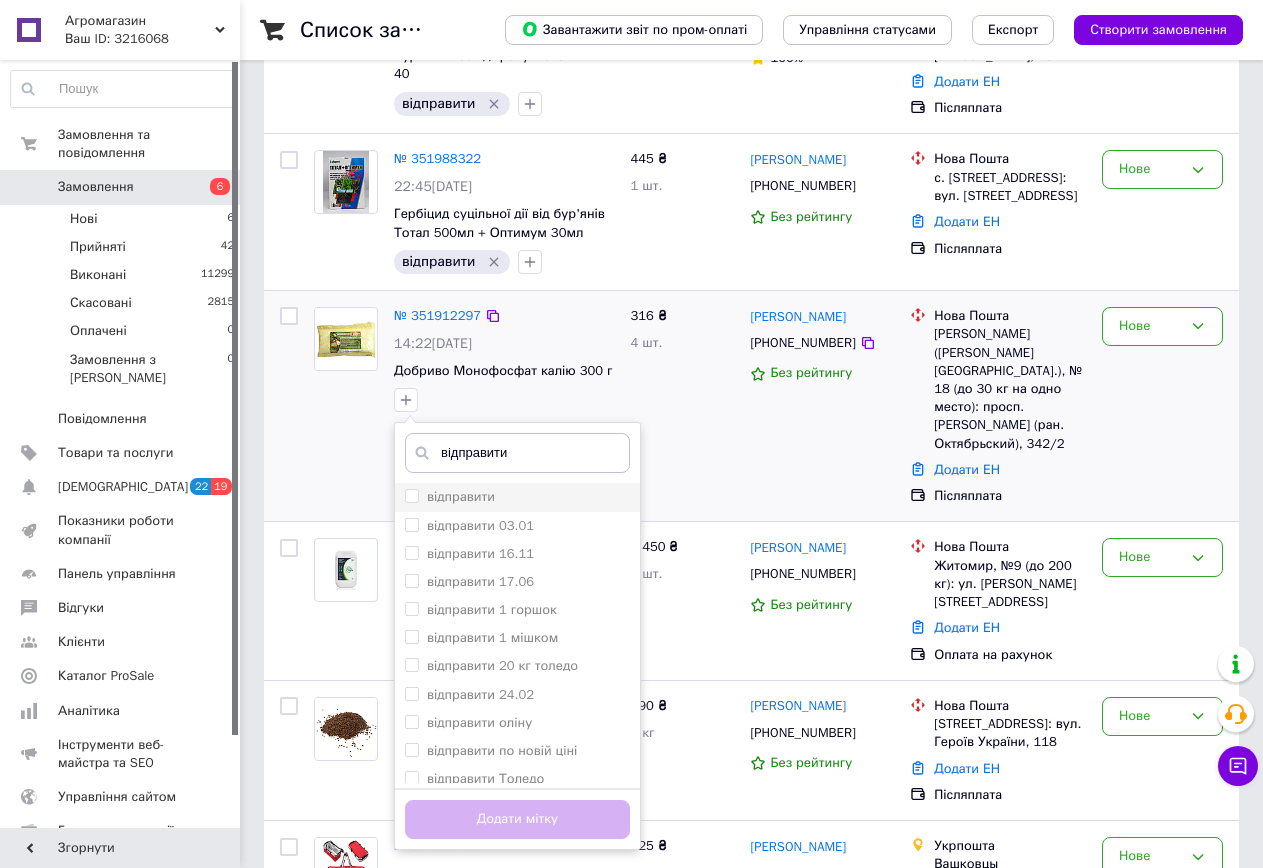 type on "відправити" 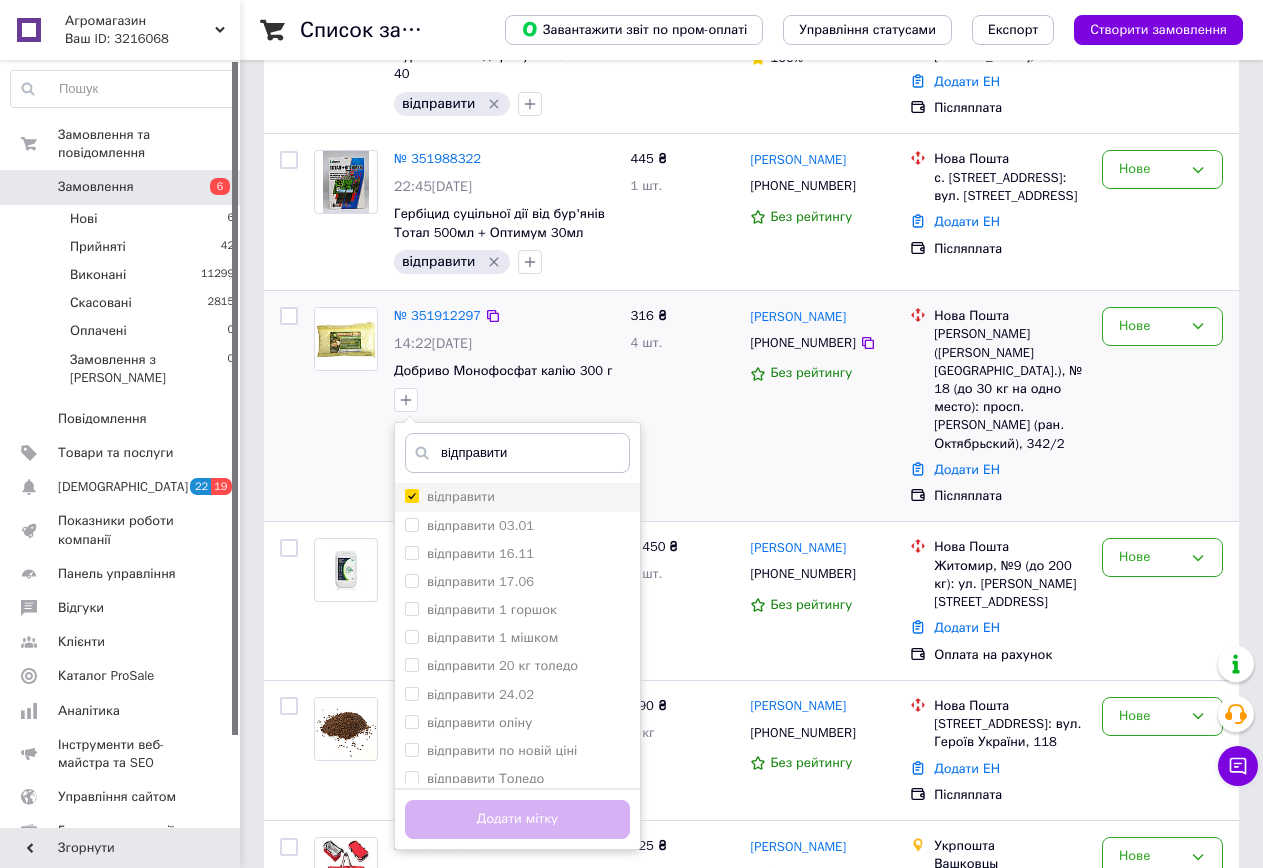 click on "відправити" at bounding box center [411, 495] 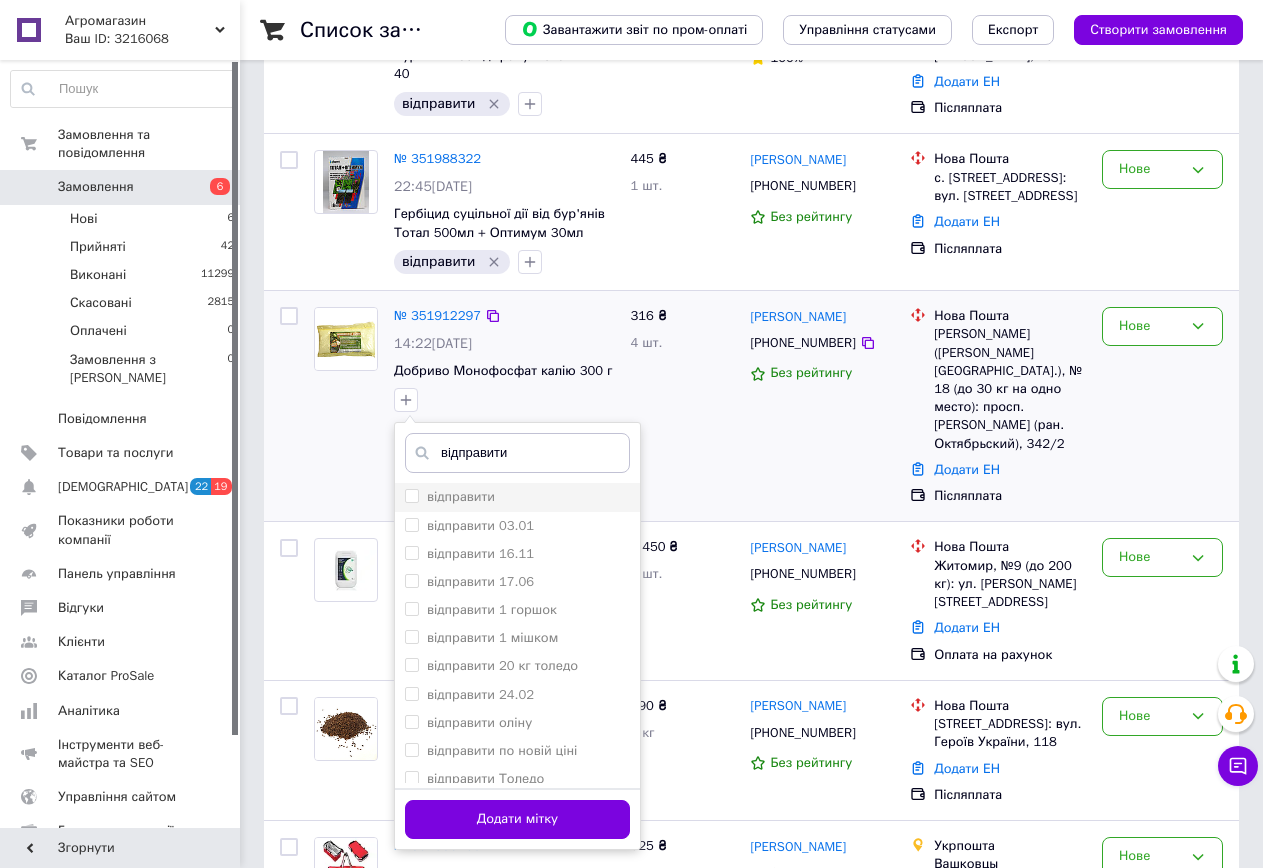 click on "відправити" at bounding box center (411, 495) 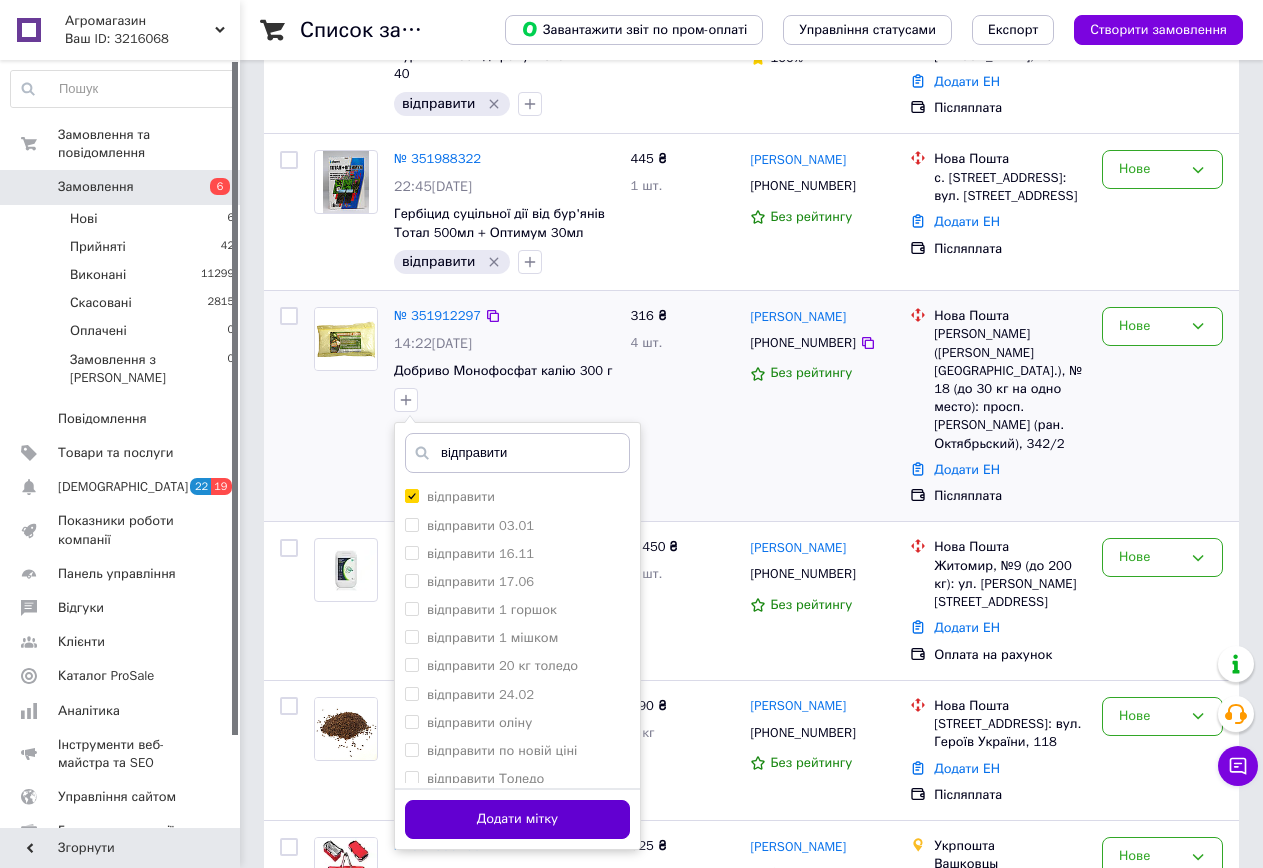 click on "Додати мітку" at bounding box center (517, 819) 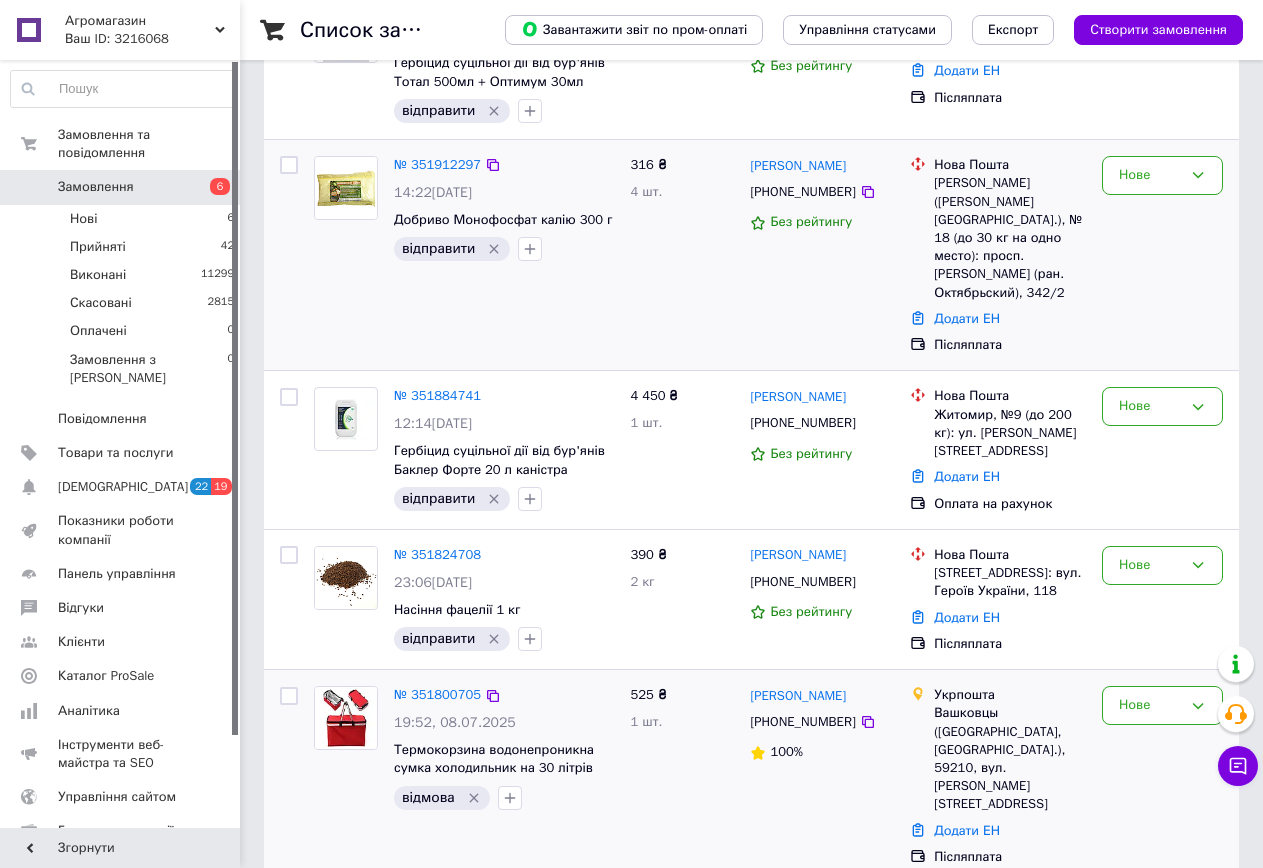 scroll, scrollTop: 600, scrollLeft: 0, axis: vertical 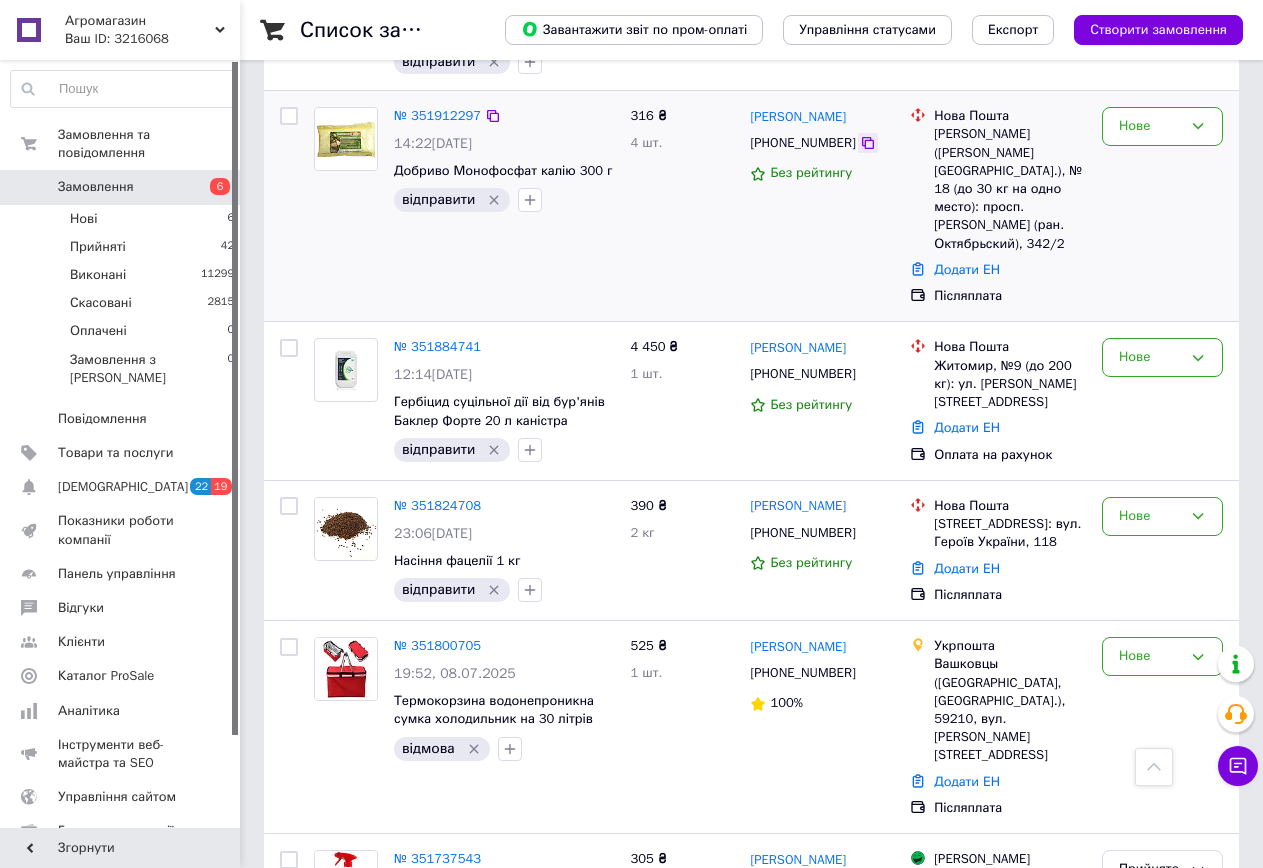 click 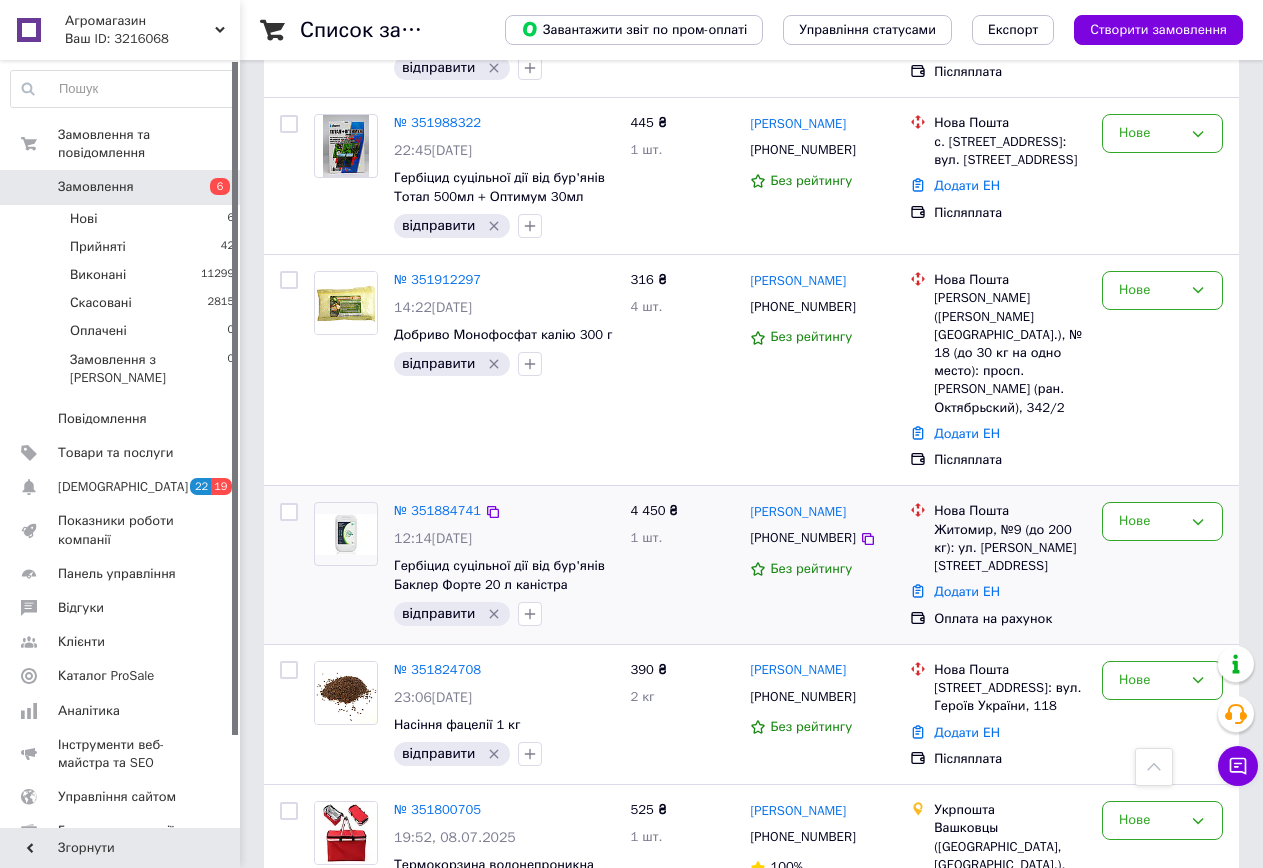 scroll, scrollTop: 400, scrollLeft: 0, axis: vertical 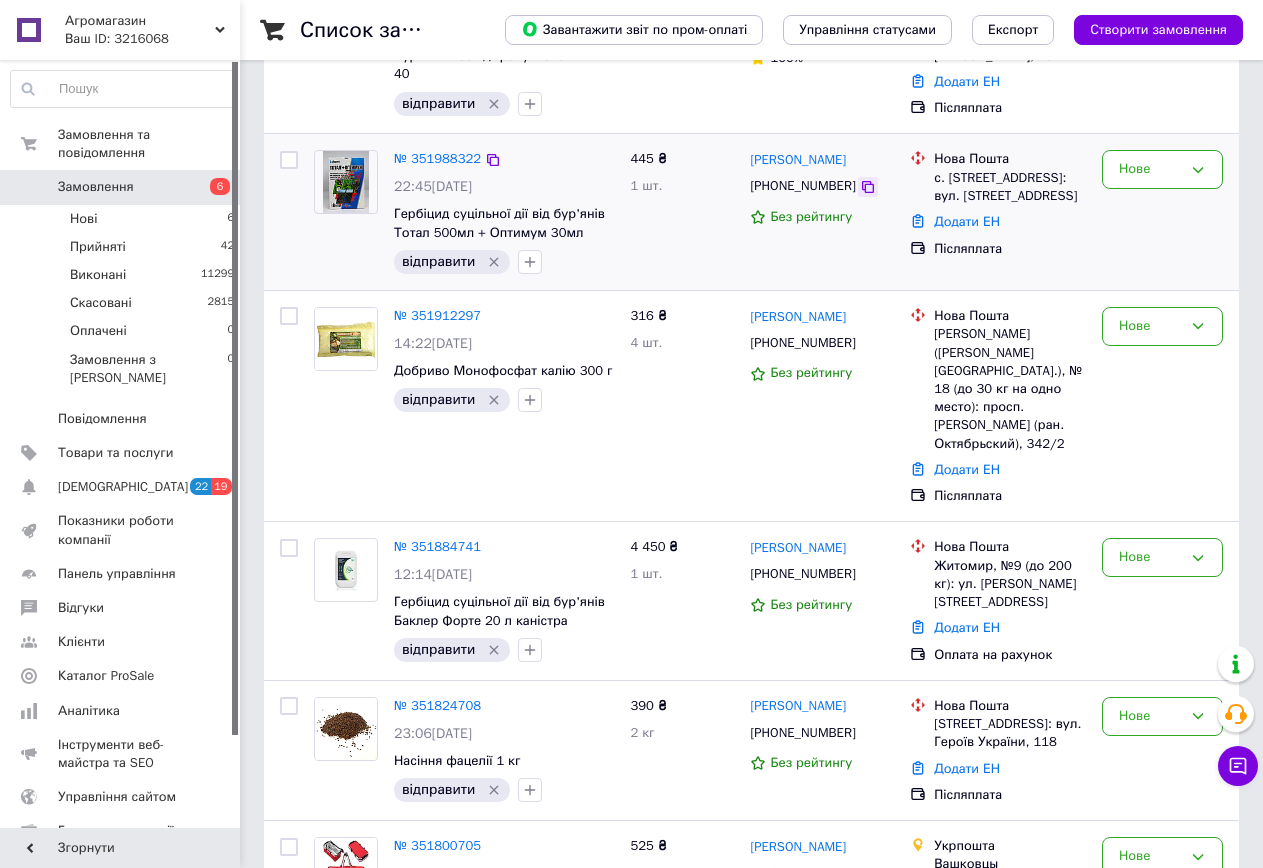 click 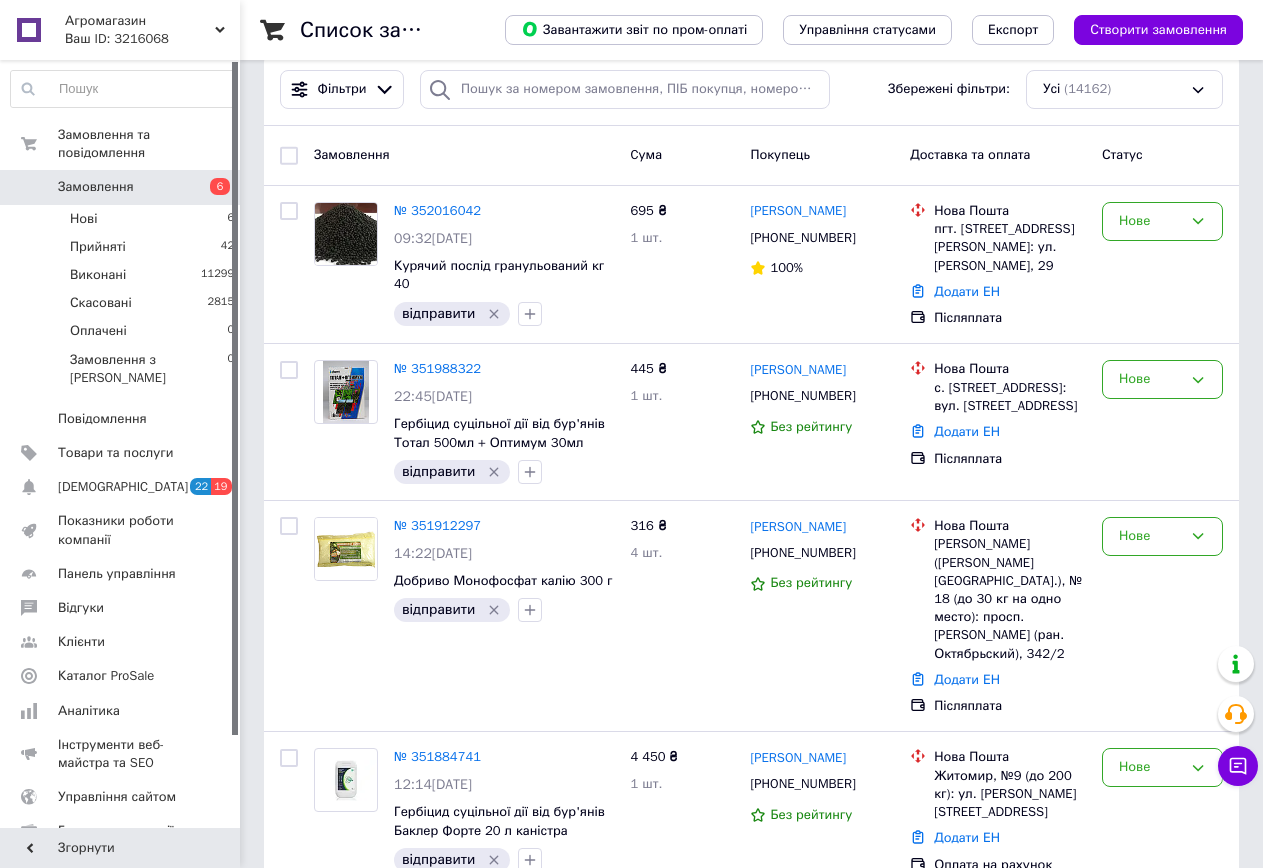 scroll, scrollTop: 100, scrollLeft: 0, axis: vertical 